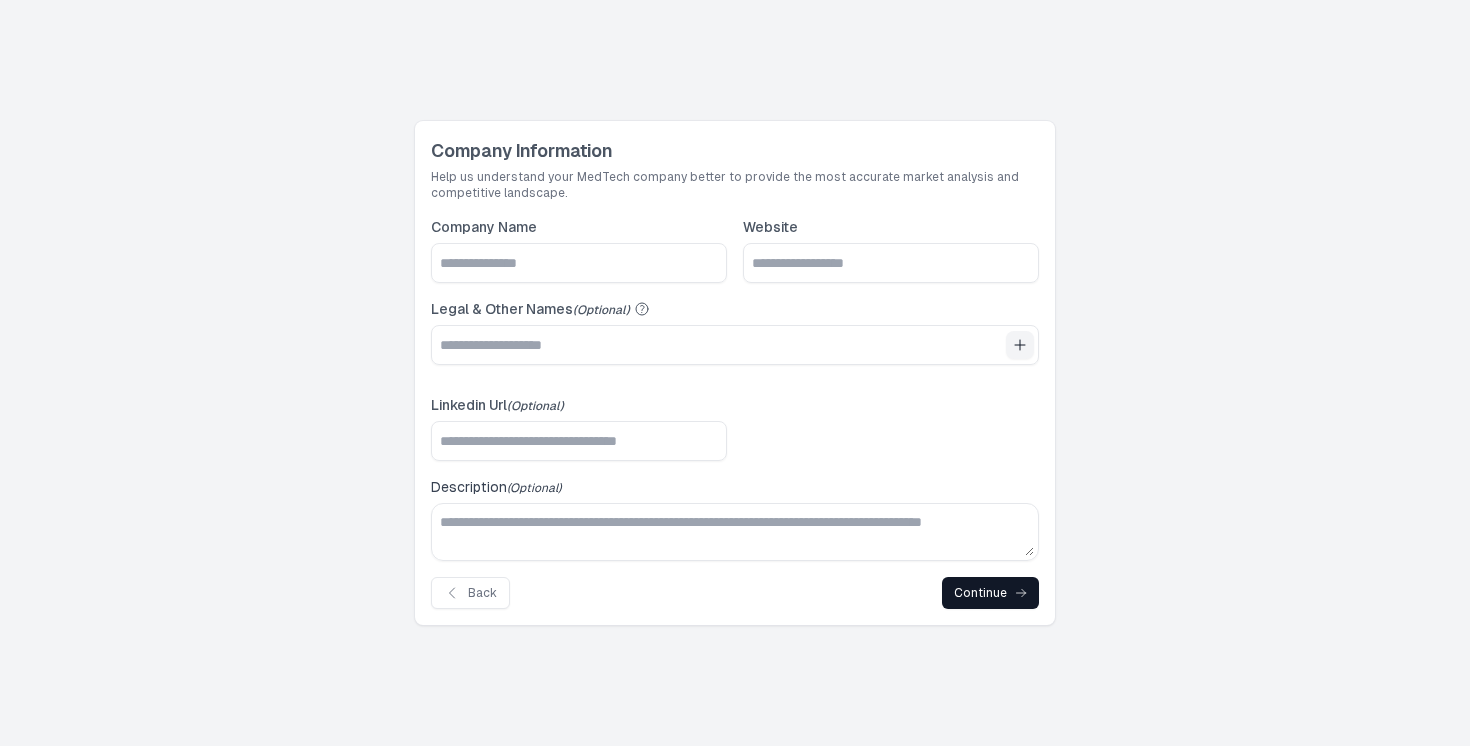 scroll, scrollTop: 0, scrollLeft: 0, axis: both 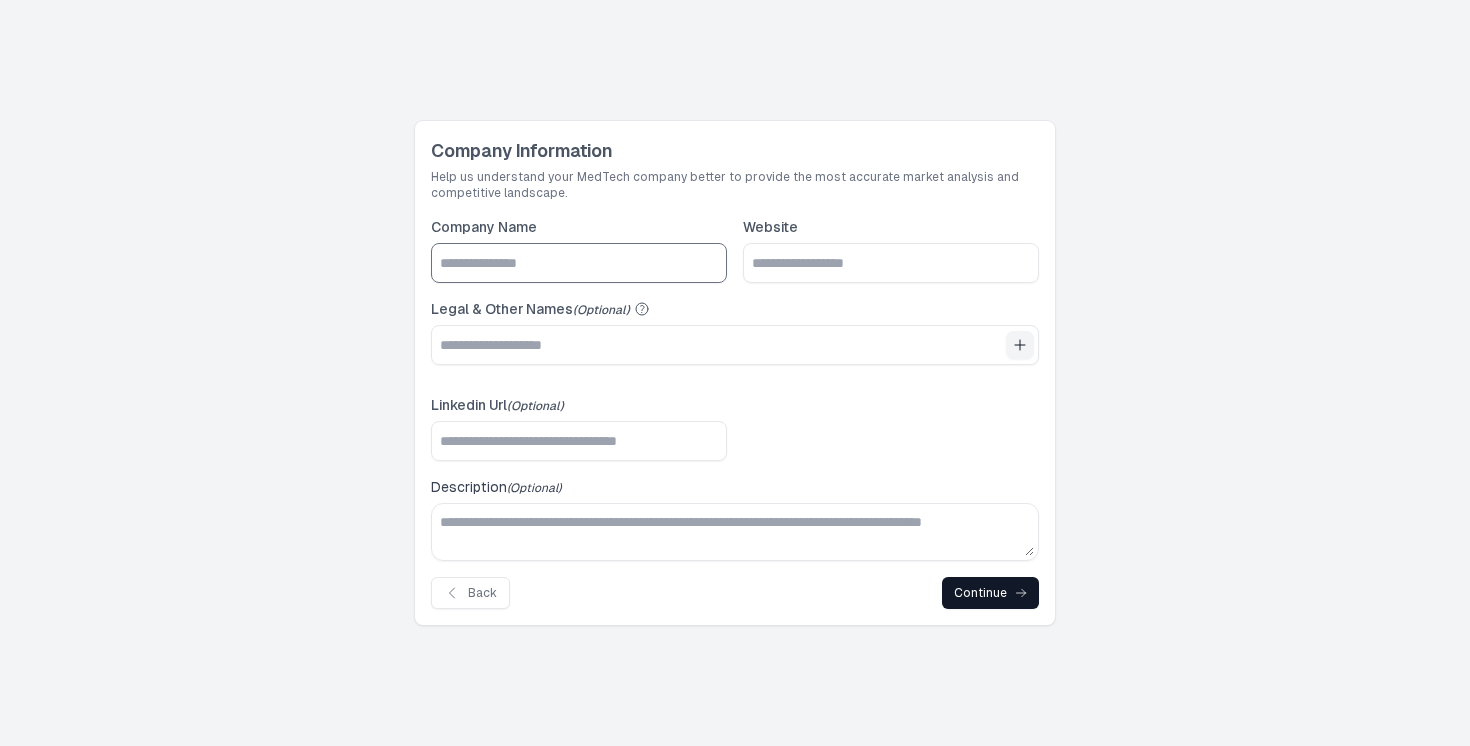 click on "Company Name" 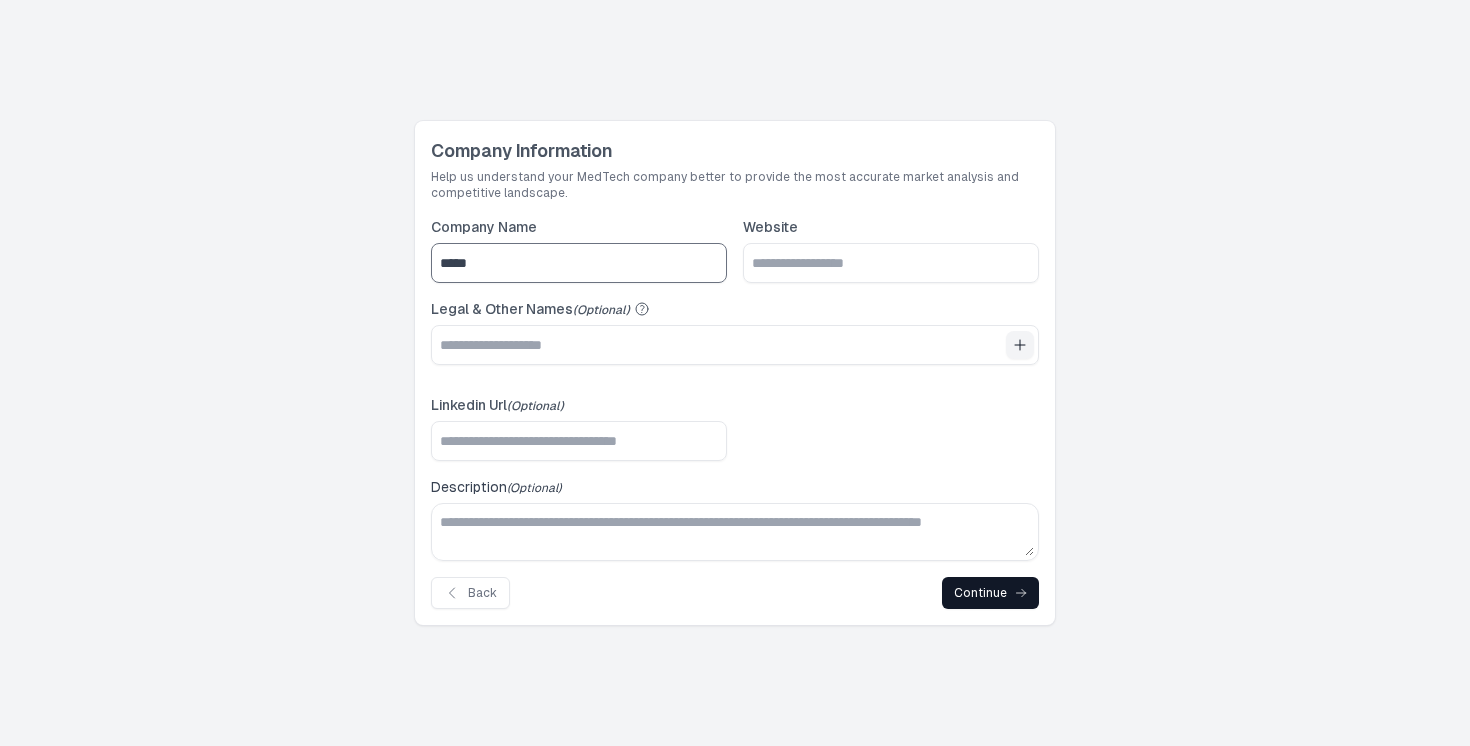 type on "*****" 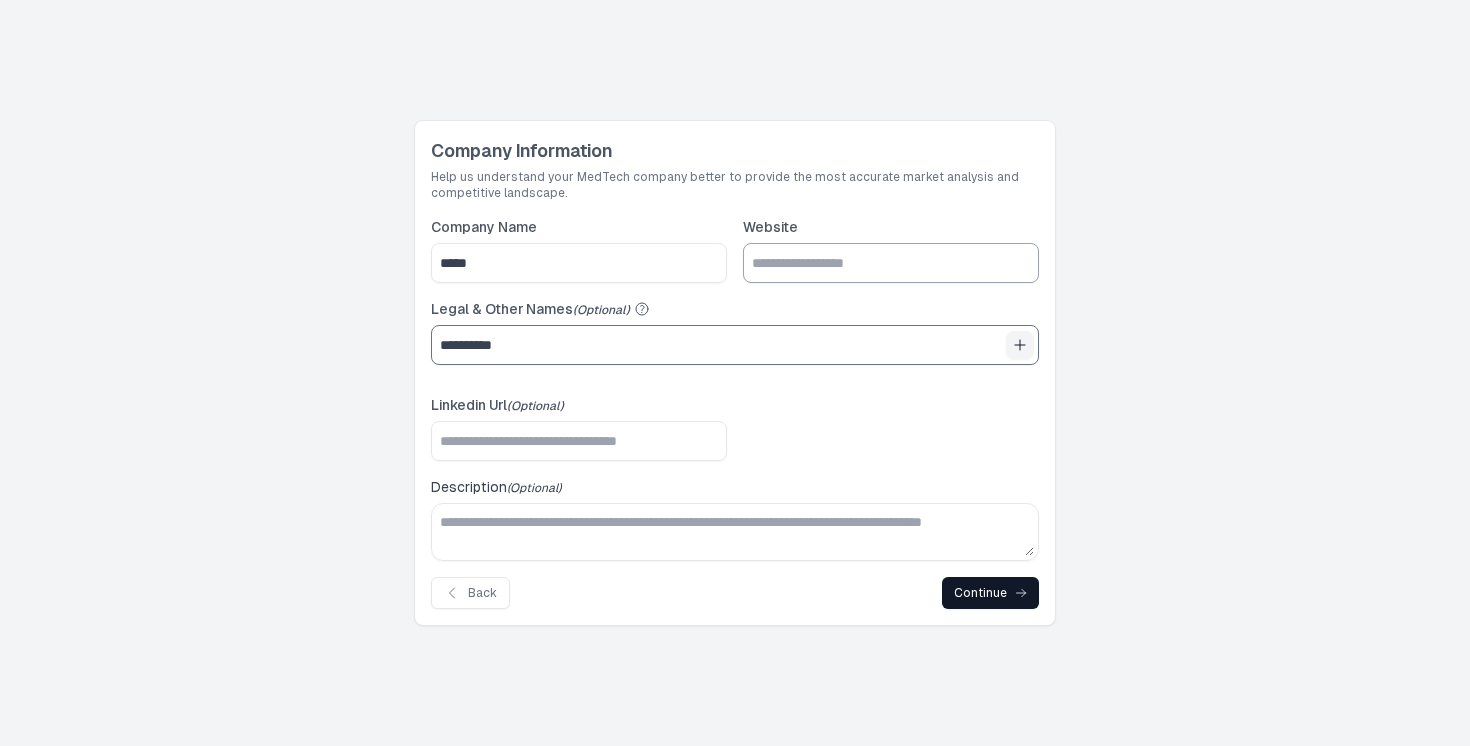 type on "**********" 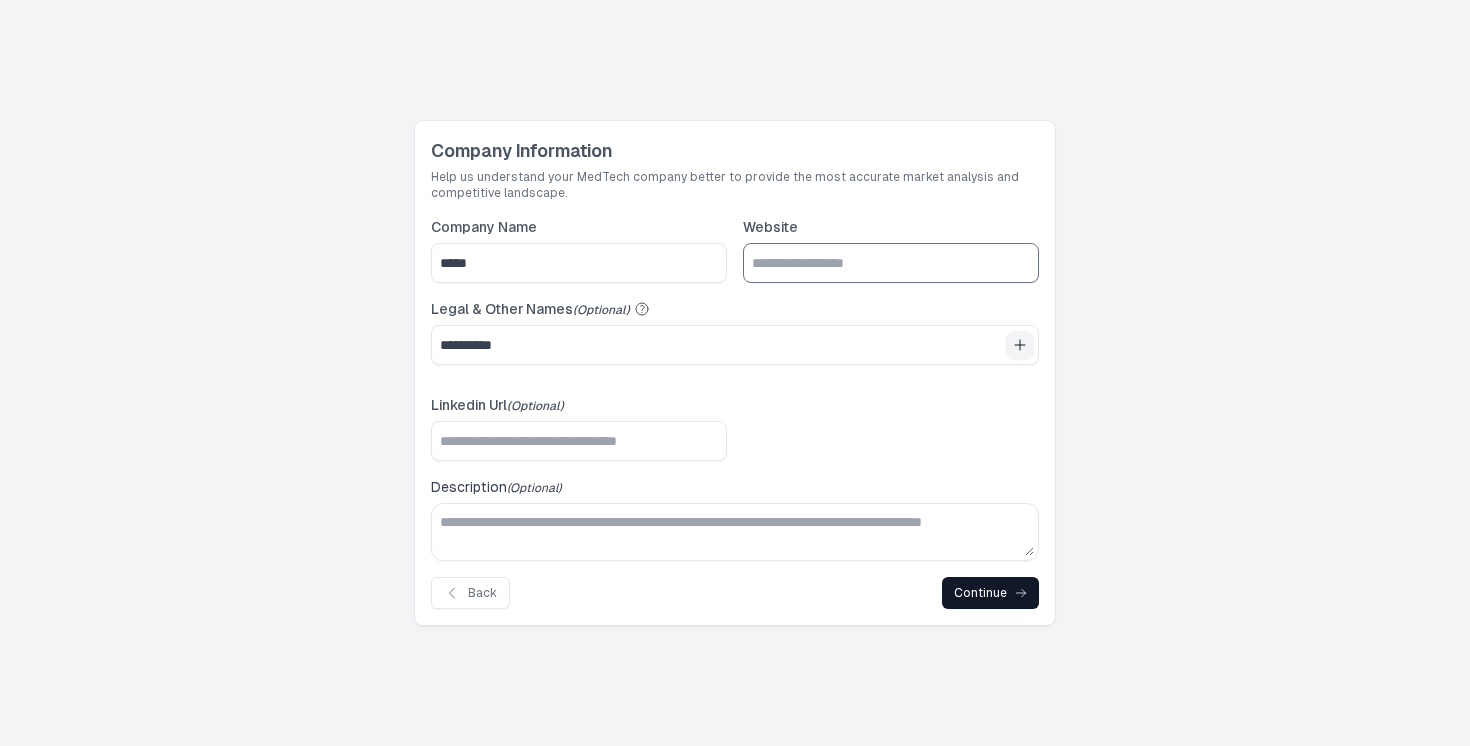 click on "Website" 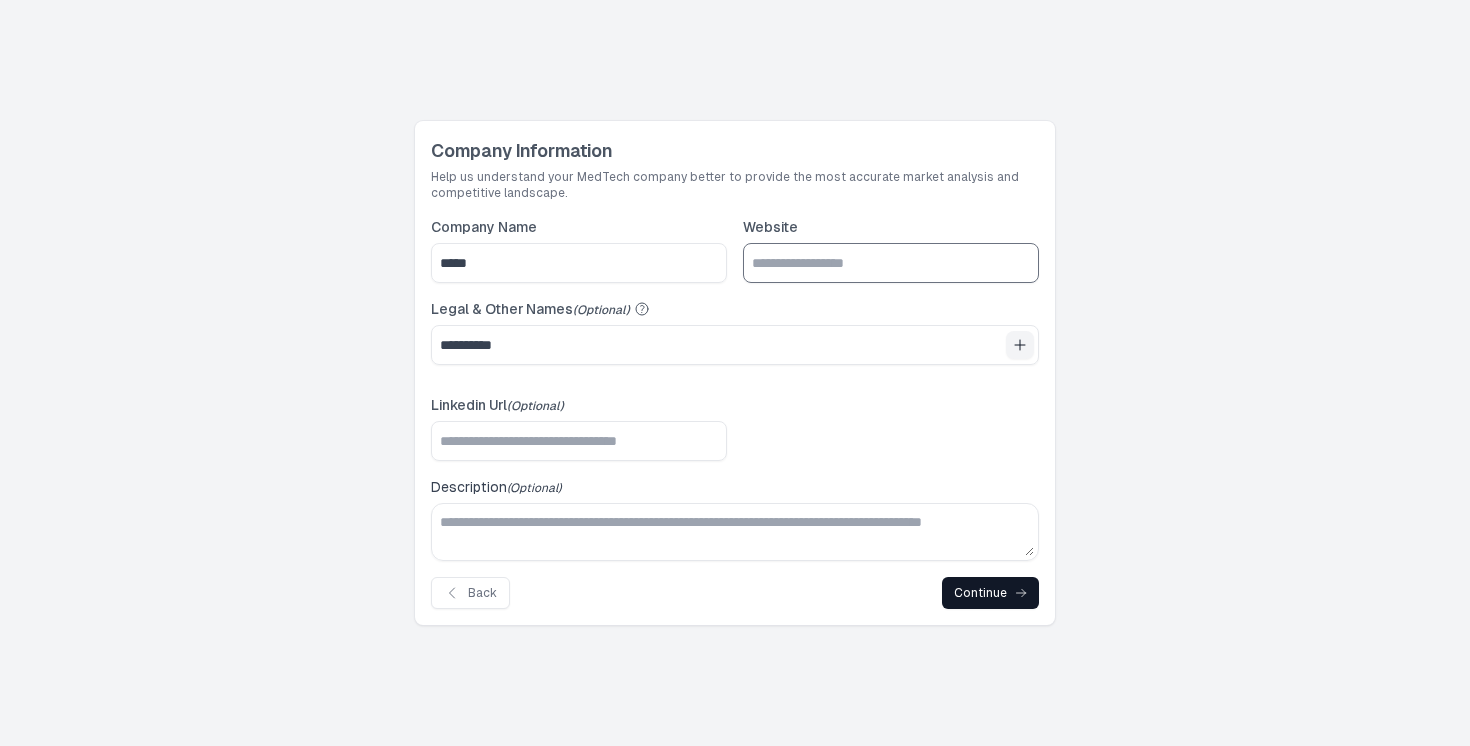 paste on "**********" 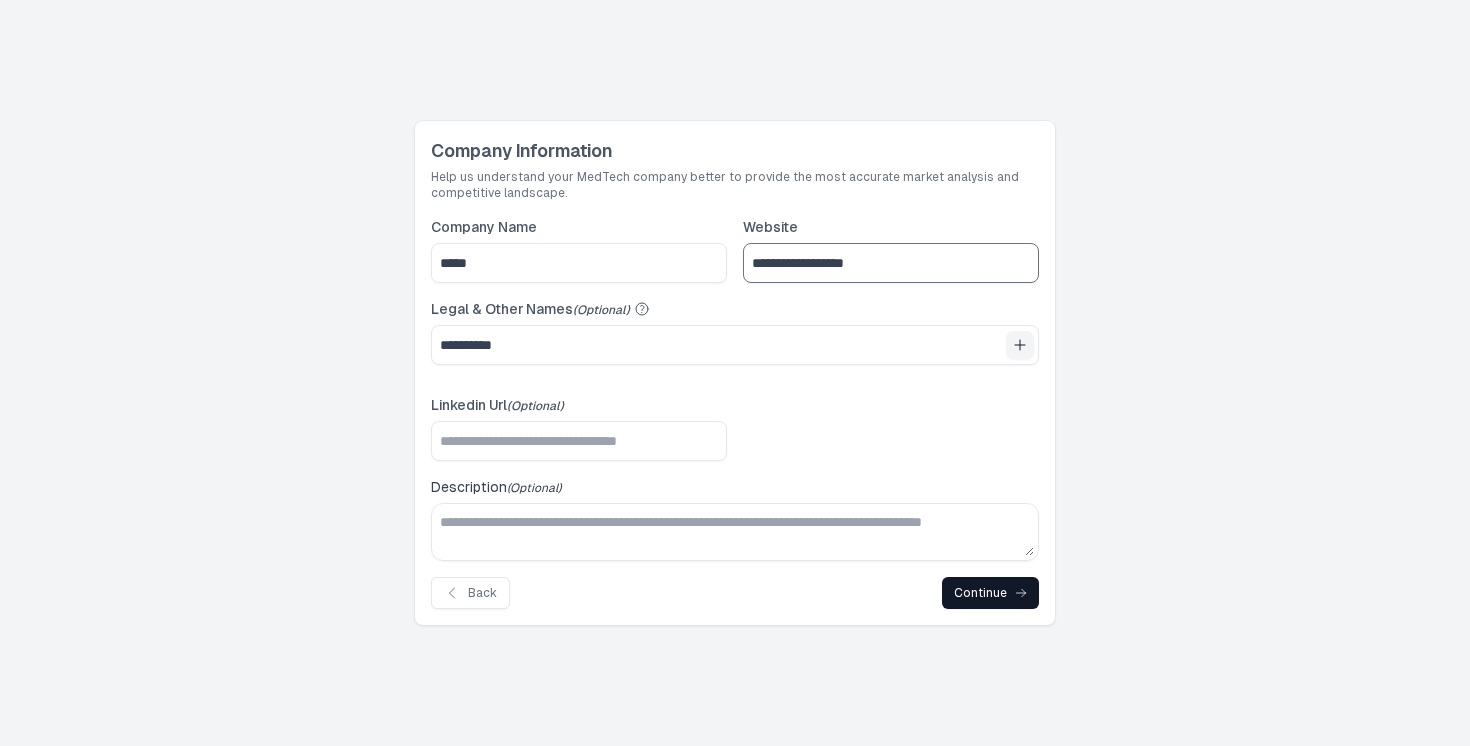 type on "**********" 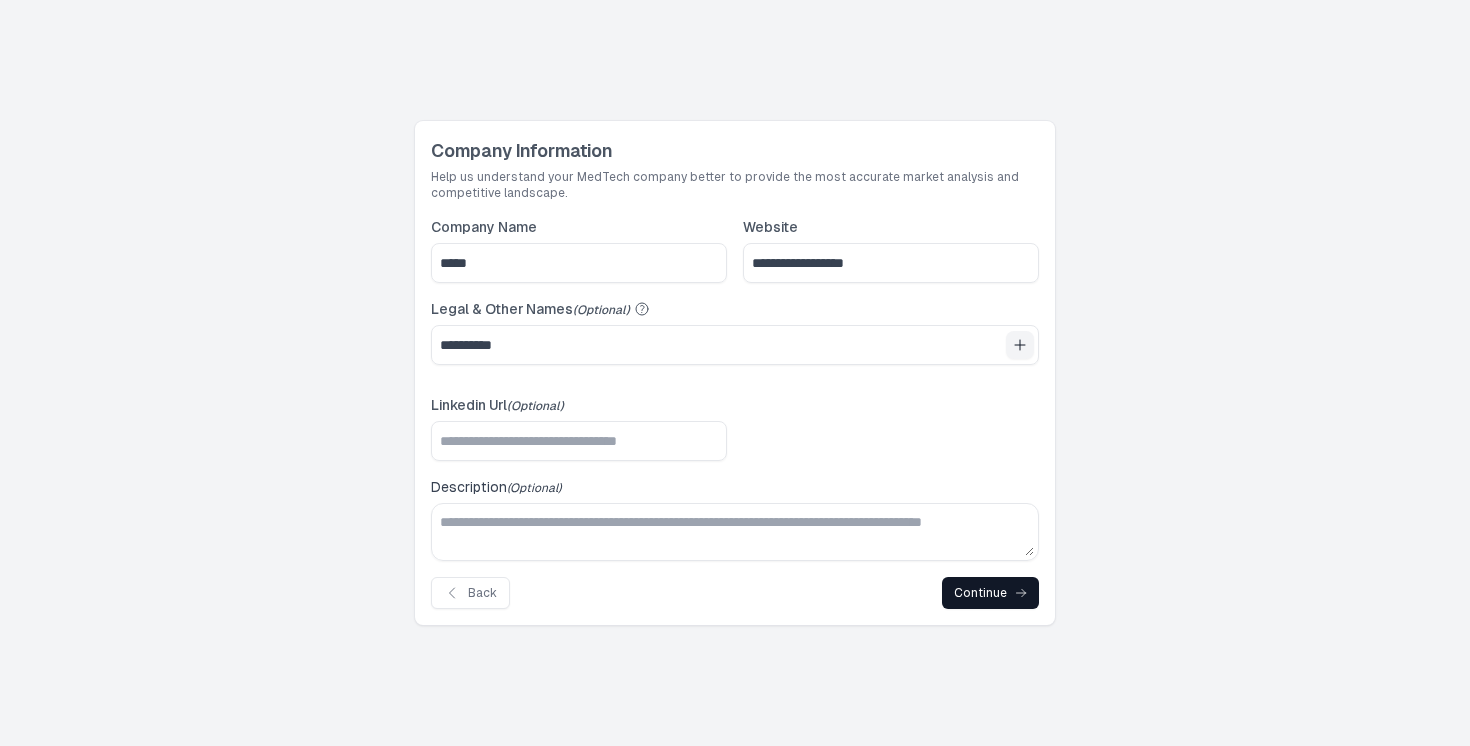 click on "**********" at bounding box center [735, 373] 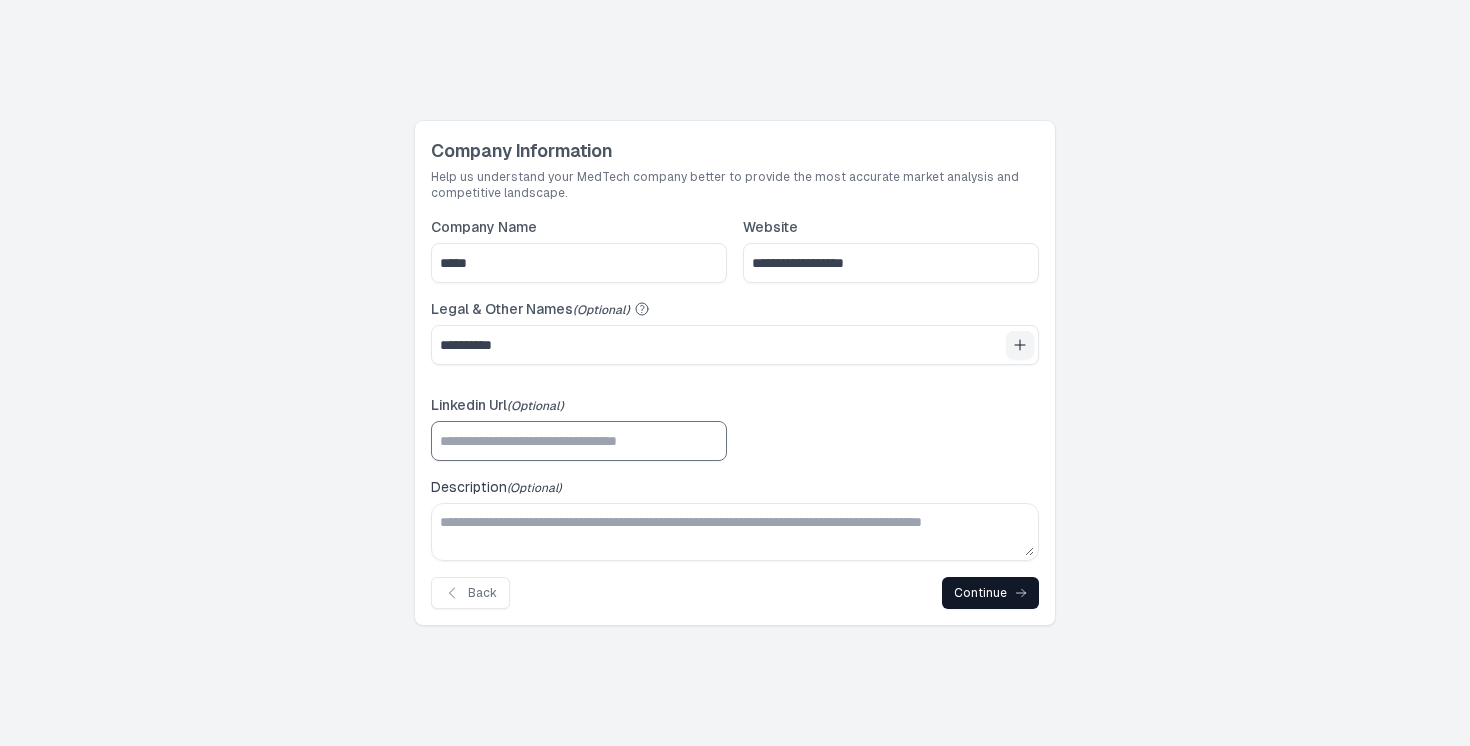 click on "Linkedin Url  (Optional)" 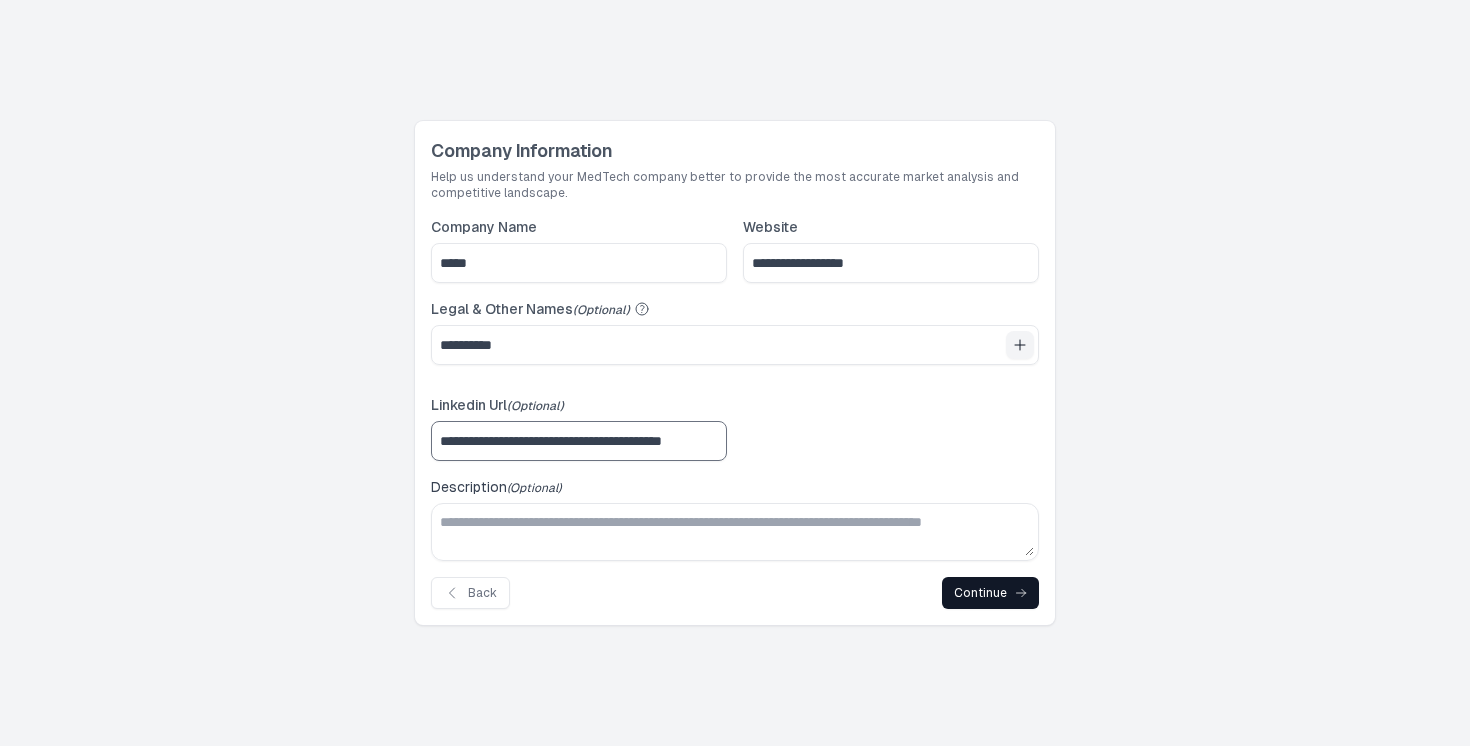 scroll, scrollTop: 0, scrollLeft: 42, axis: horizontal 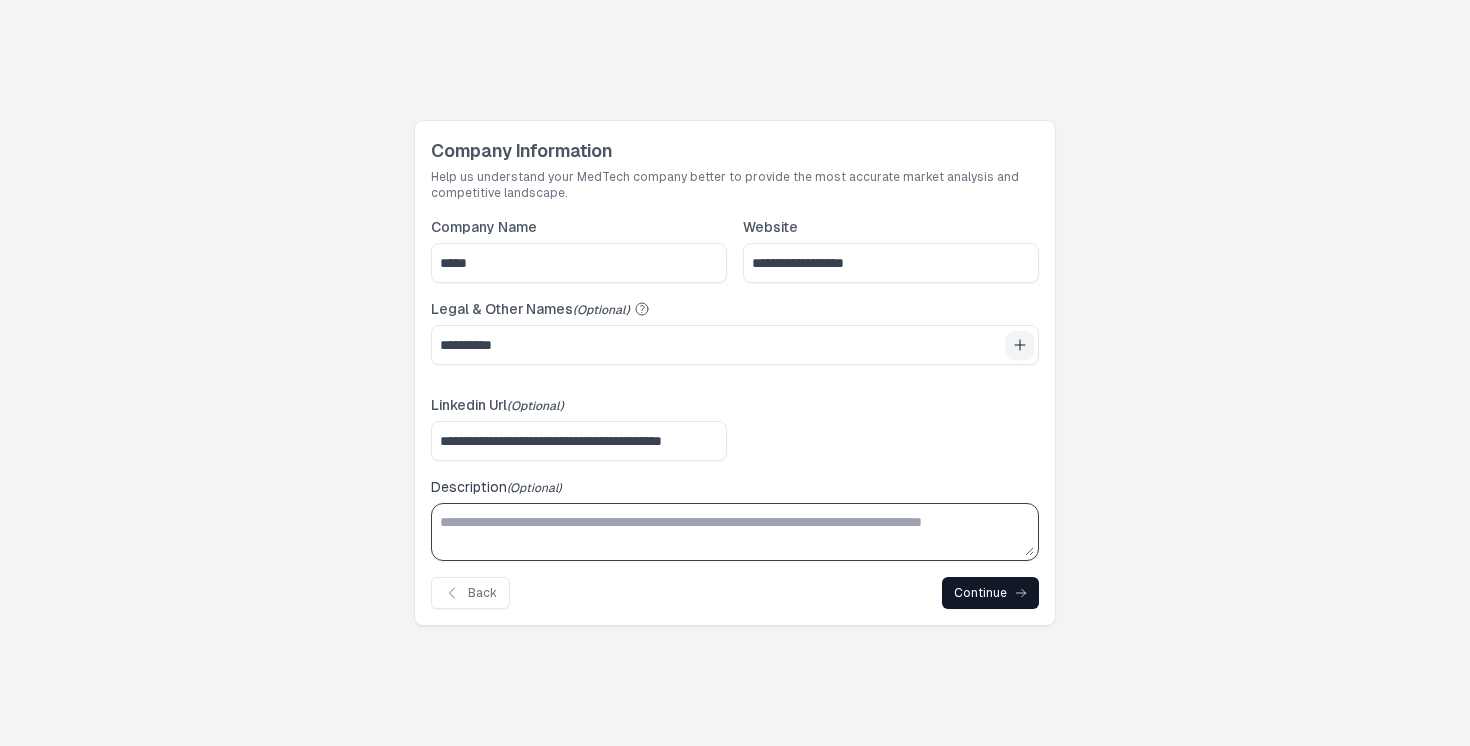 click on "Description  (Optional)" 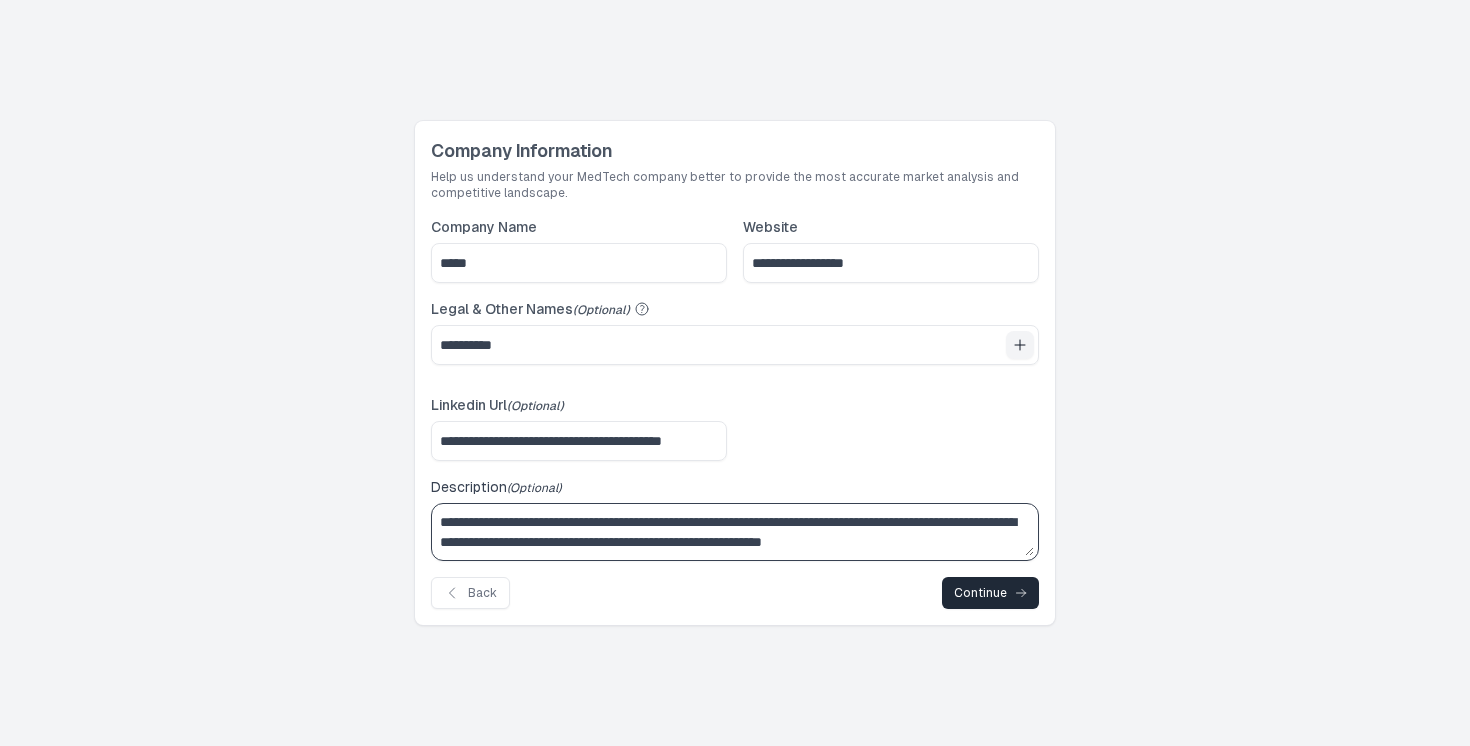 type on "**********" 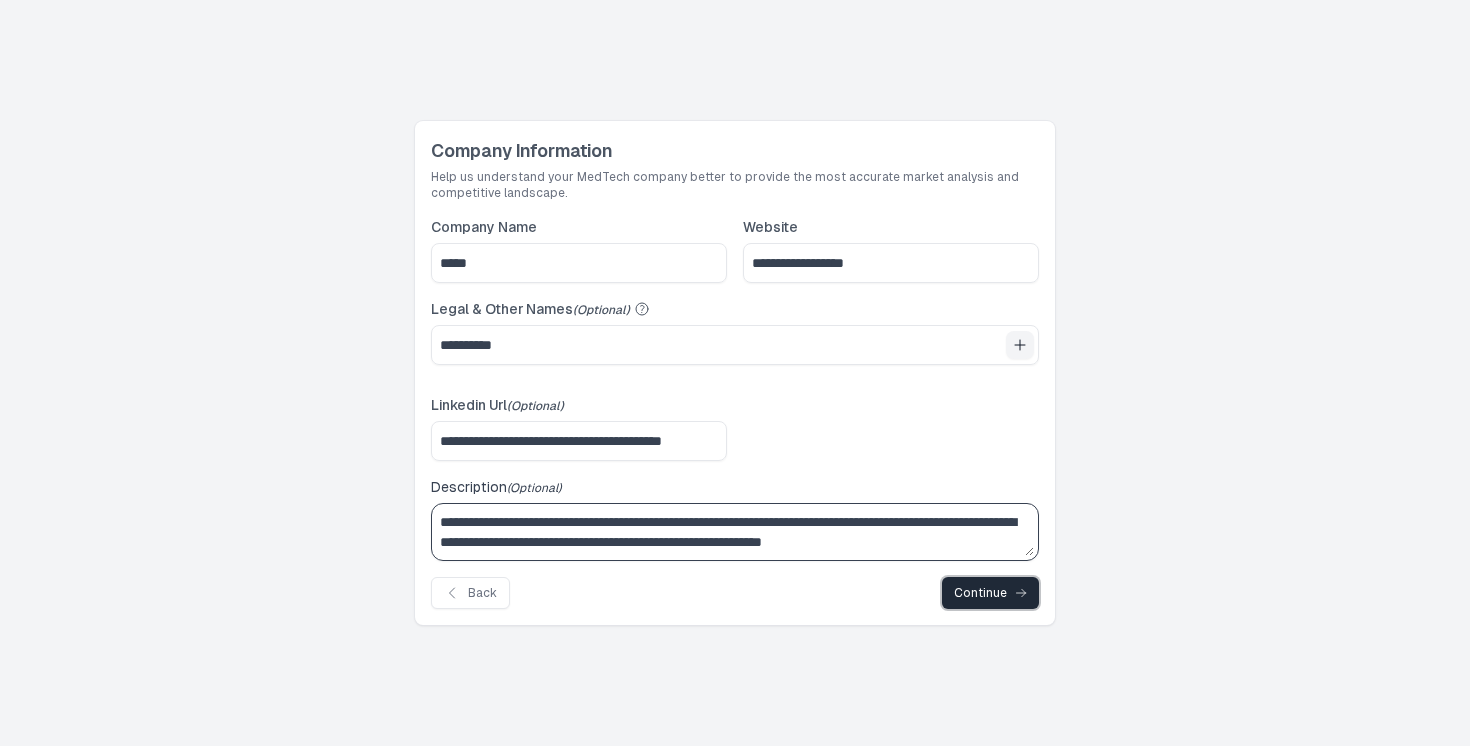 click on "Continue" 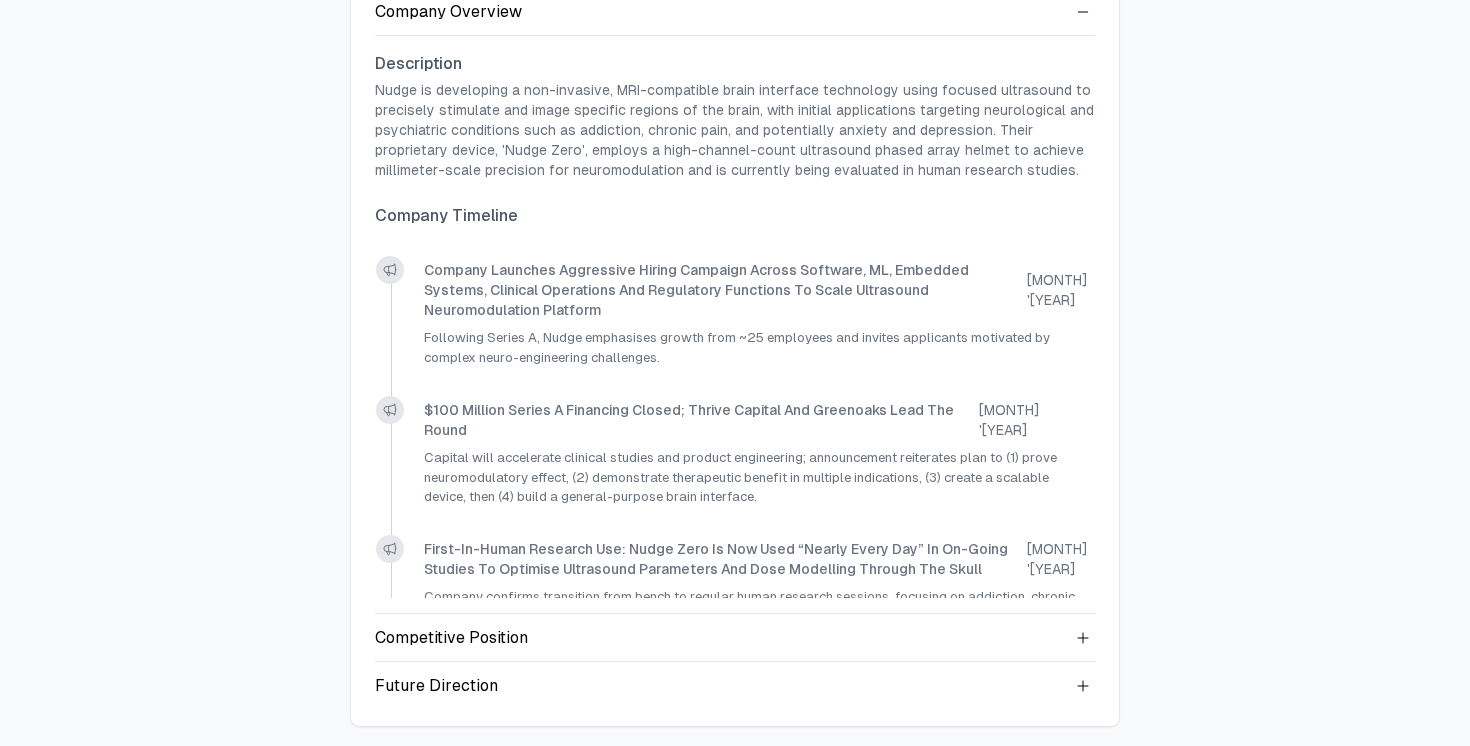 scroll, scrollTop: 184, scrollLeft: 0, axis: vertical 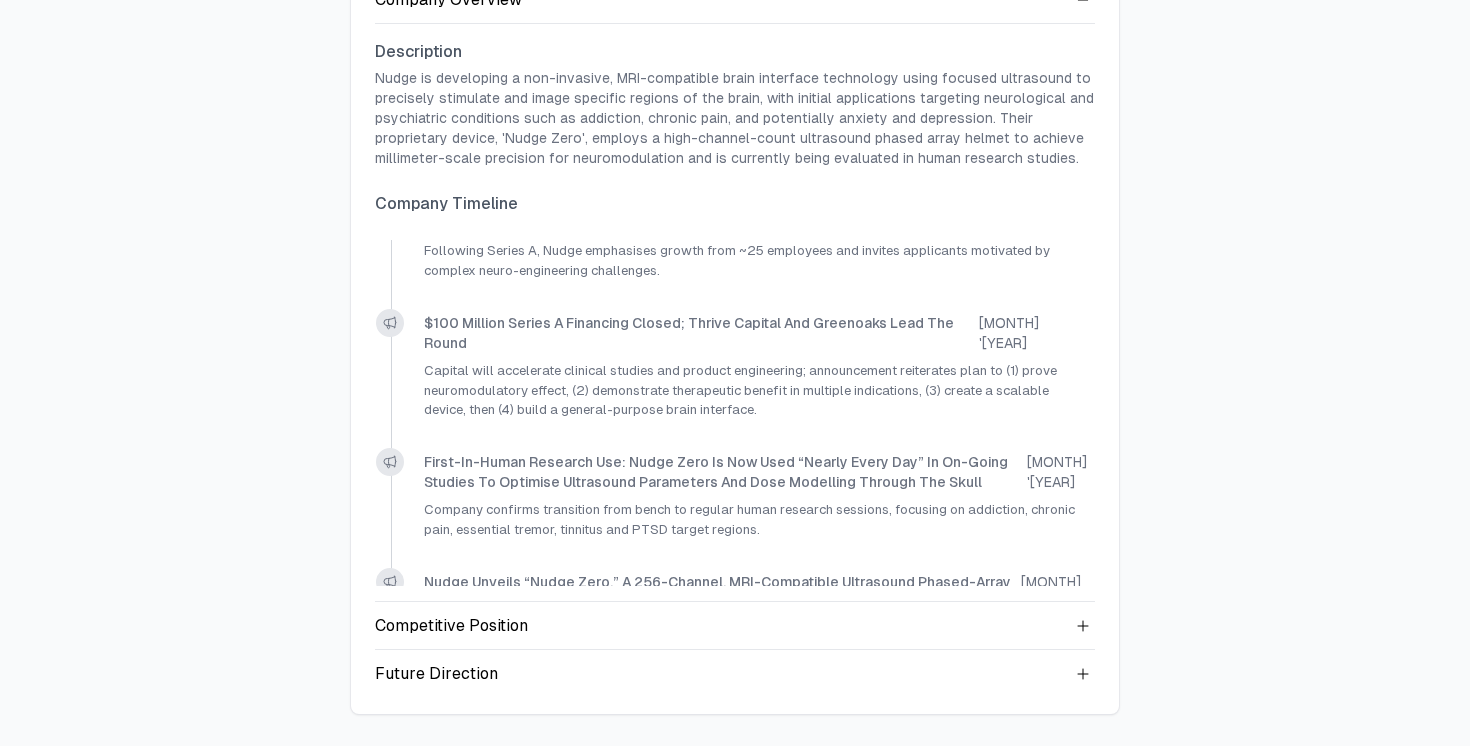 click on "Competitive Position" at bounding box center [735, 626] 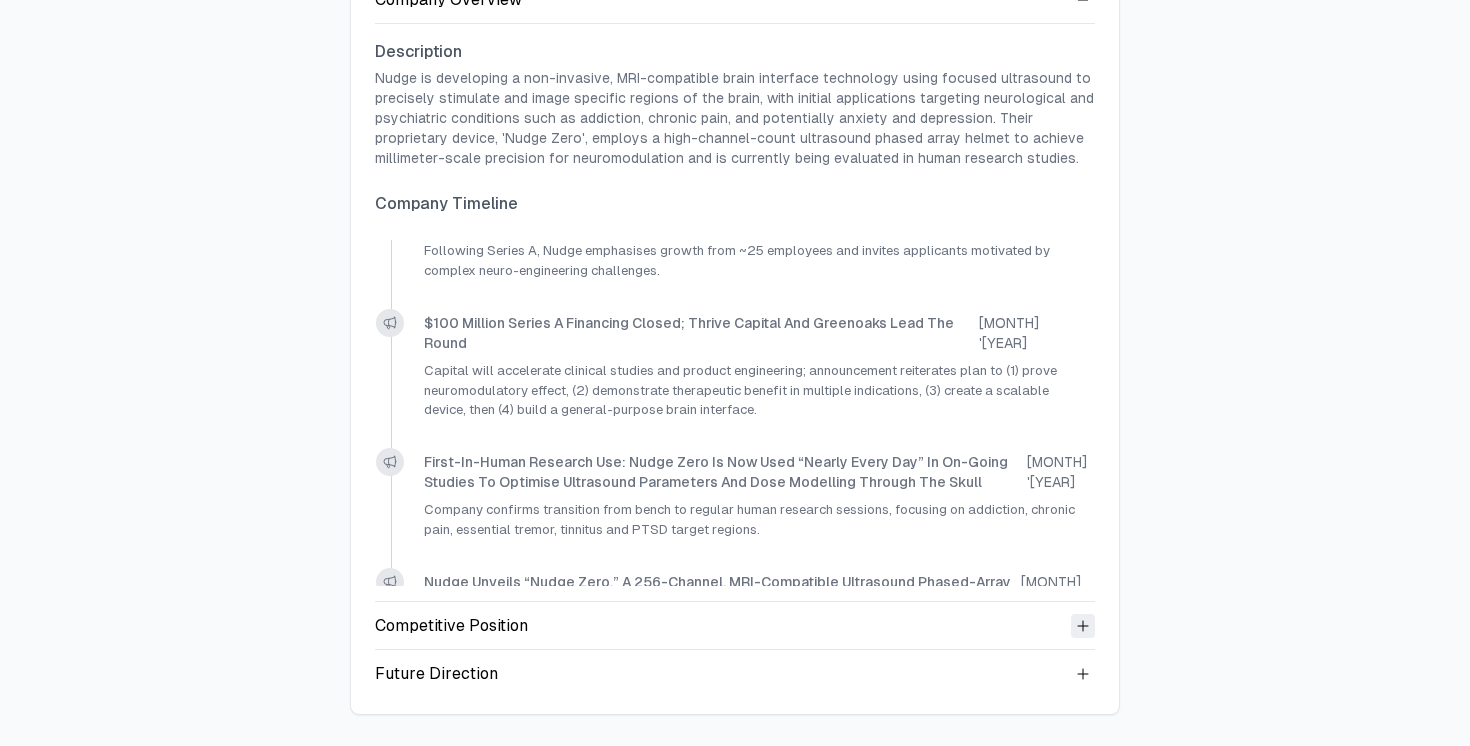 click 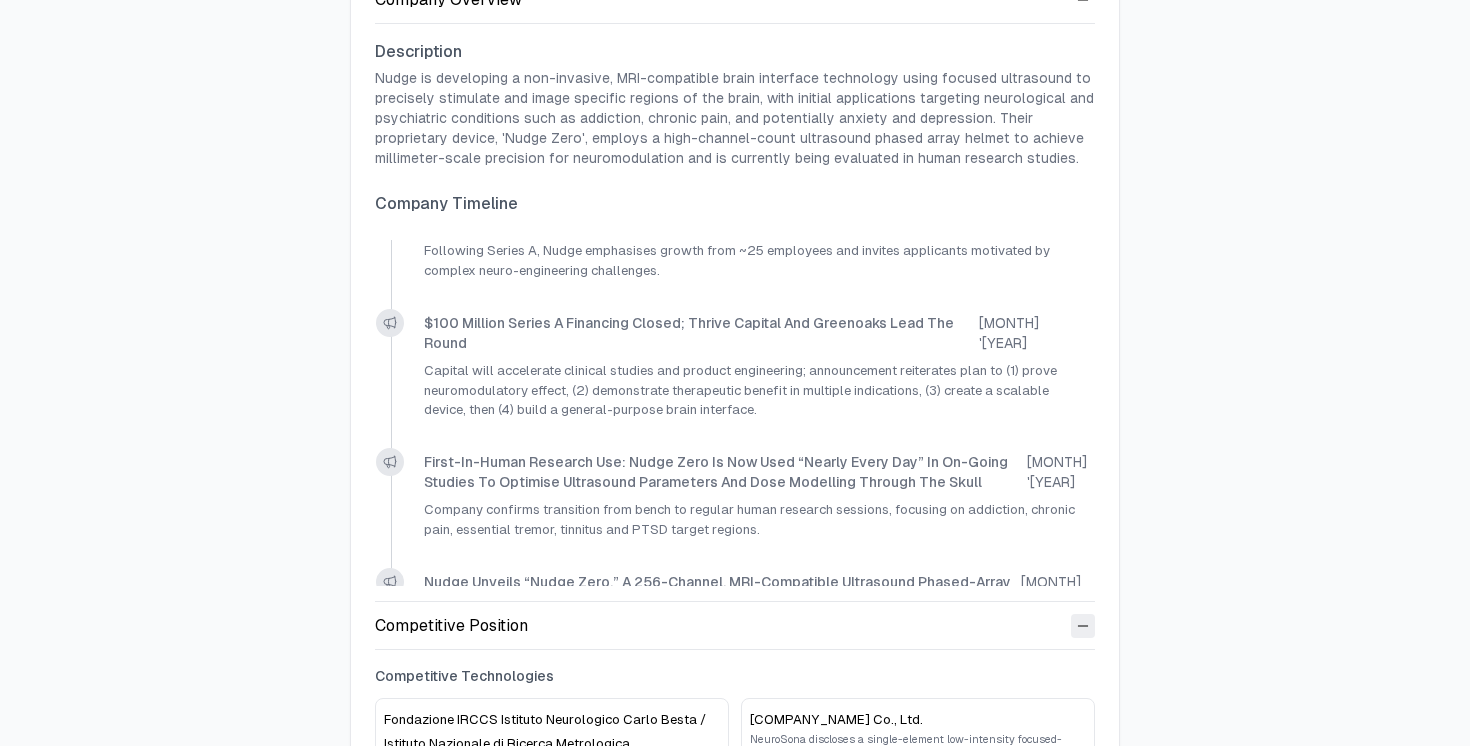 scroll, scrollTop: 307, scrollLeft: 0, axis: vertical 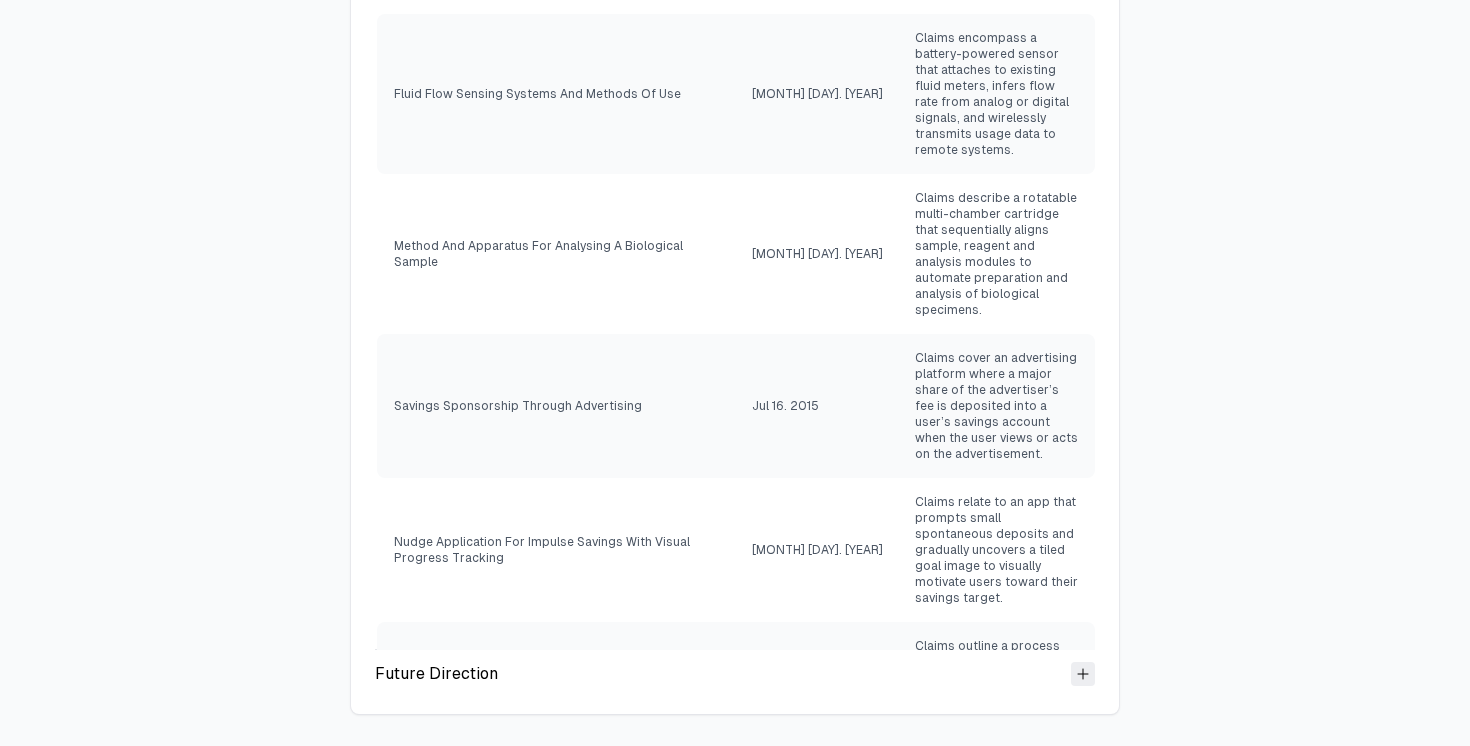 click 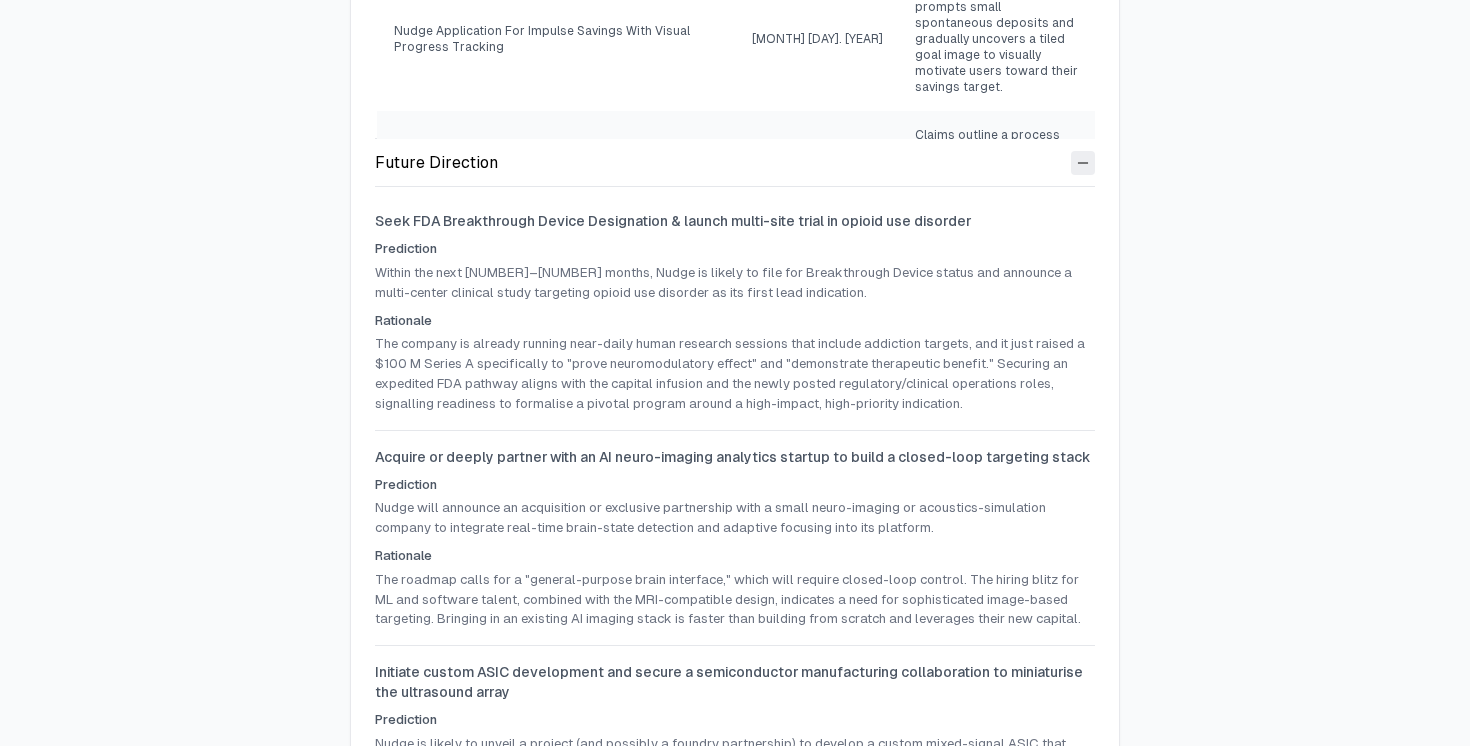 scroll, scrollTop: 3732, scrollLeft: 0, axis: vertical 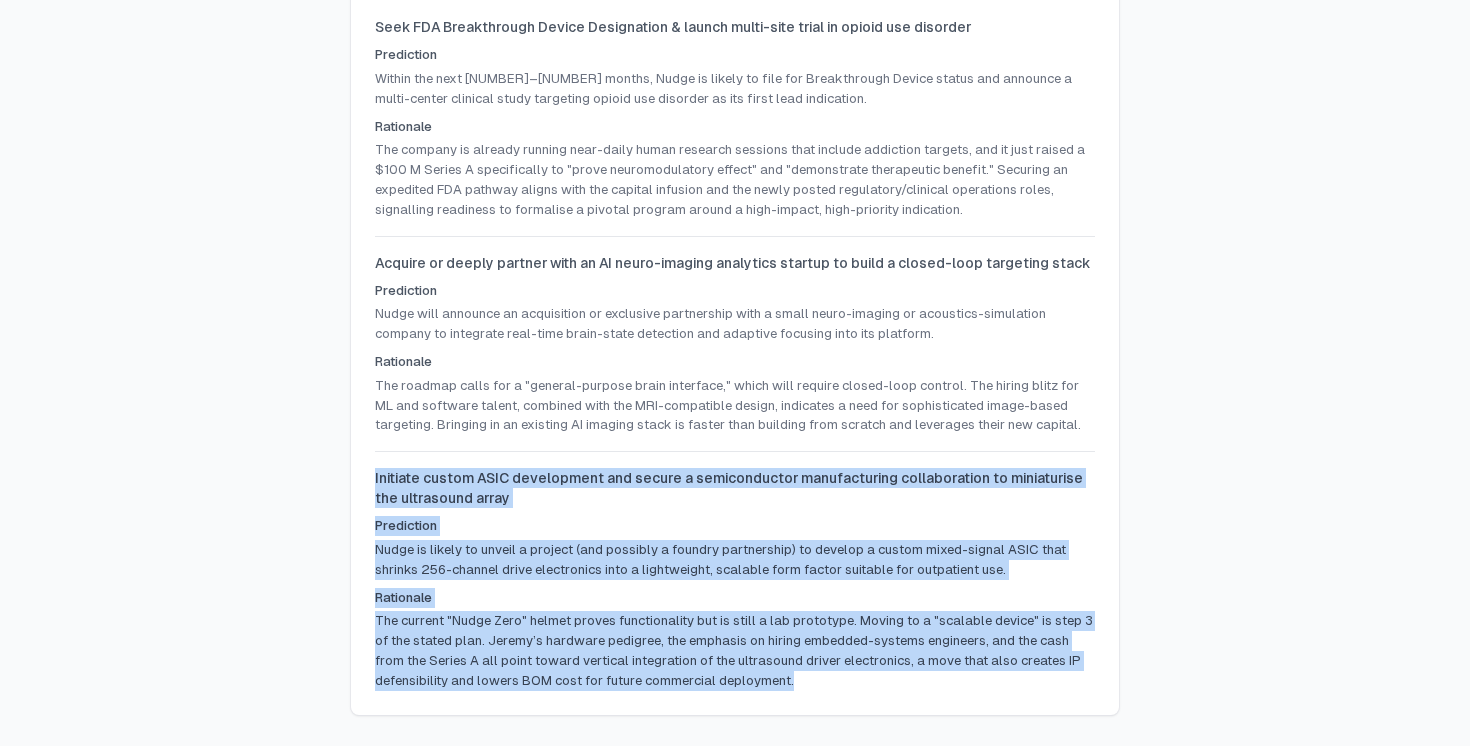 drag, startPoint x: 824, startPoint y: 684, endPoint x: 367, endPoint y: 478, distance: 501.28336 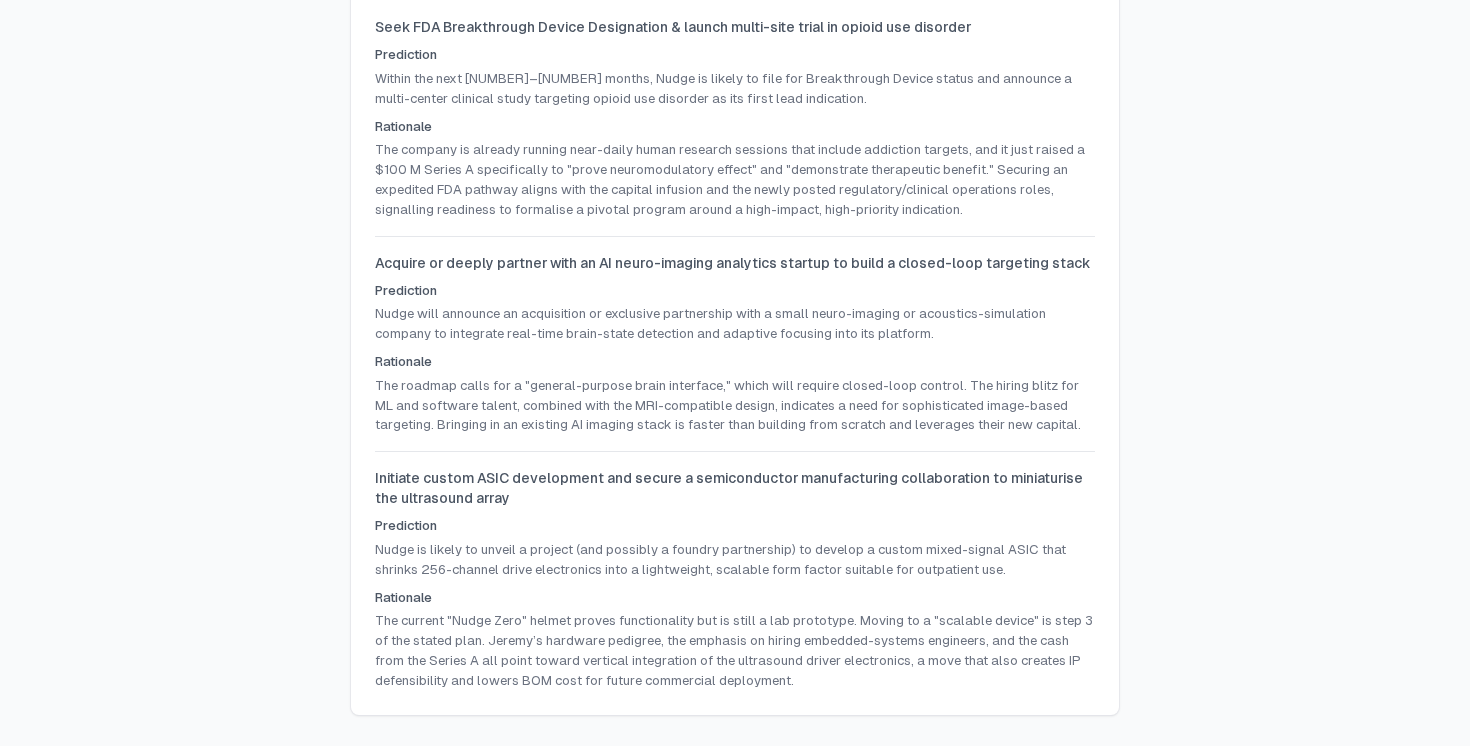 click on "The current "Nudge Zero" helmet proves functionality but is still a lab prototype.  Moving to a "scalable device" is step 3 of the stated plan.  Jeremy’s hardware pedigree, the emphasis on hiring embedded-systems engineers, and the cash from the Series A all point toward vertical integration of the ultrasound driver electronics, a move that also creates IP defensibility and lowers BOM cost for future commercial deployment." at bounding box center (735, 650) 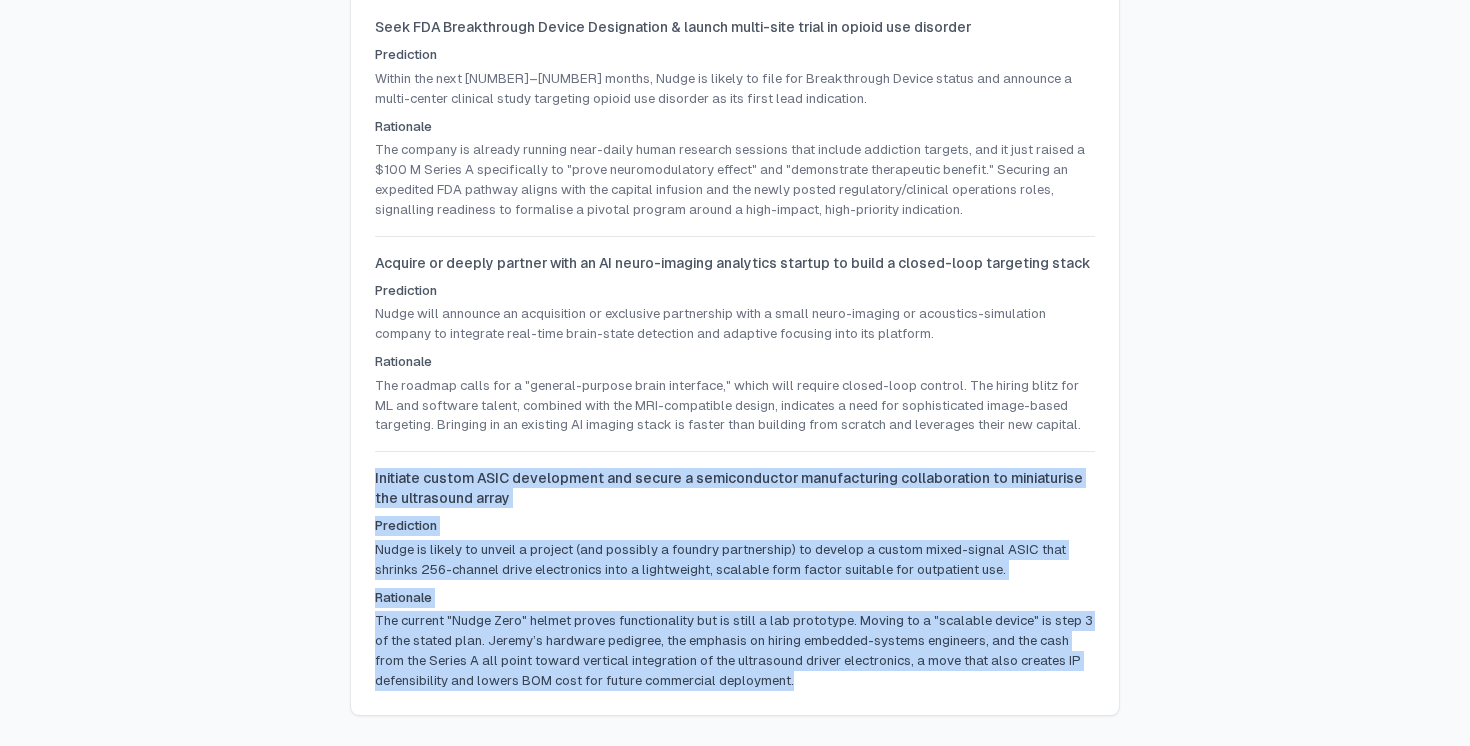 drag, startPoint x: 820, startPoint y: 678, endPoint x: 355, endPoint y: 470, distance: 509.40063 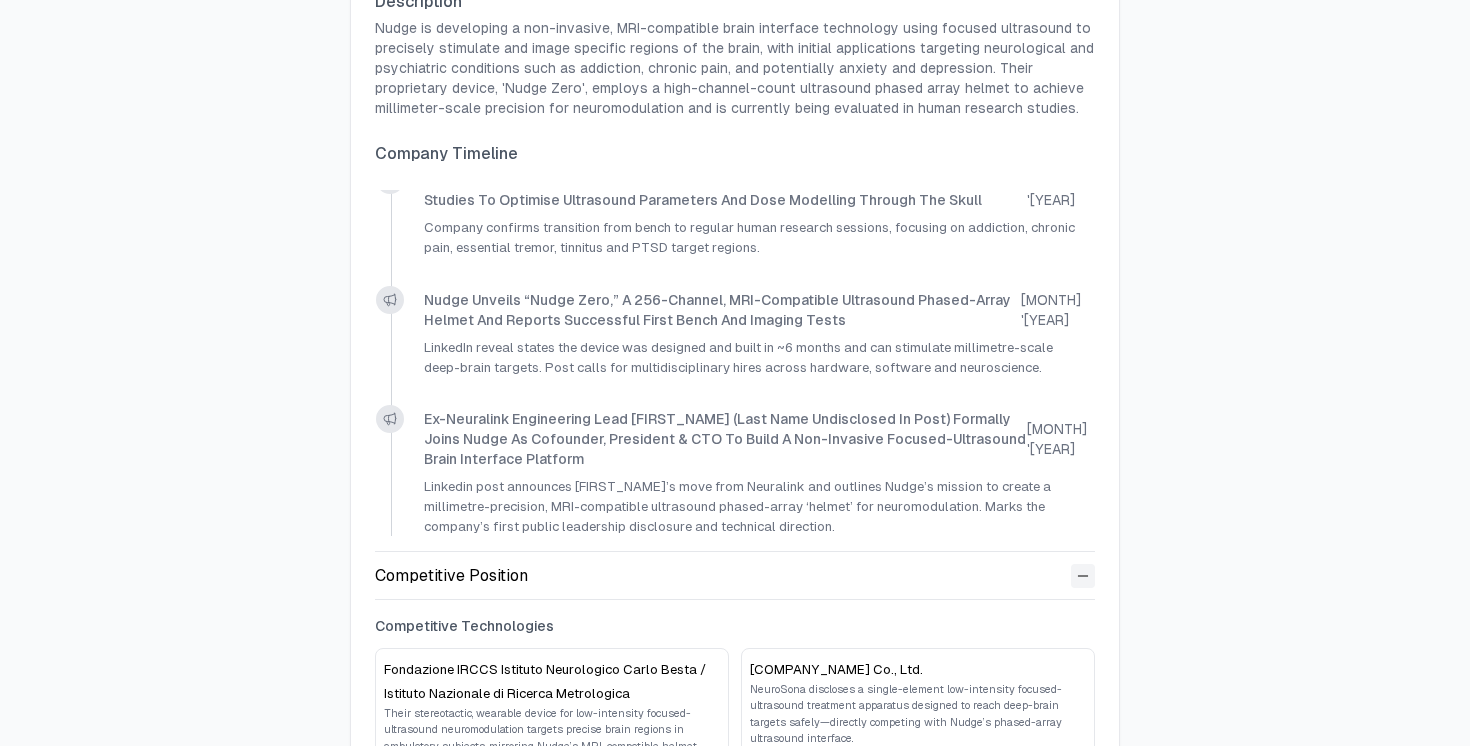 scroll, scrollTop: 0, scrollLeft: 0, axis: both 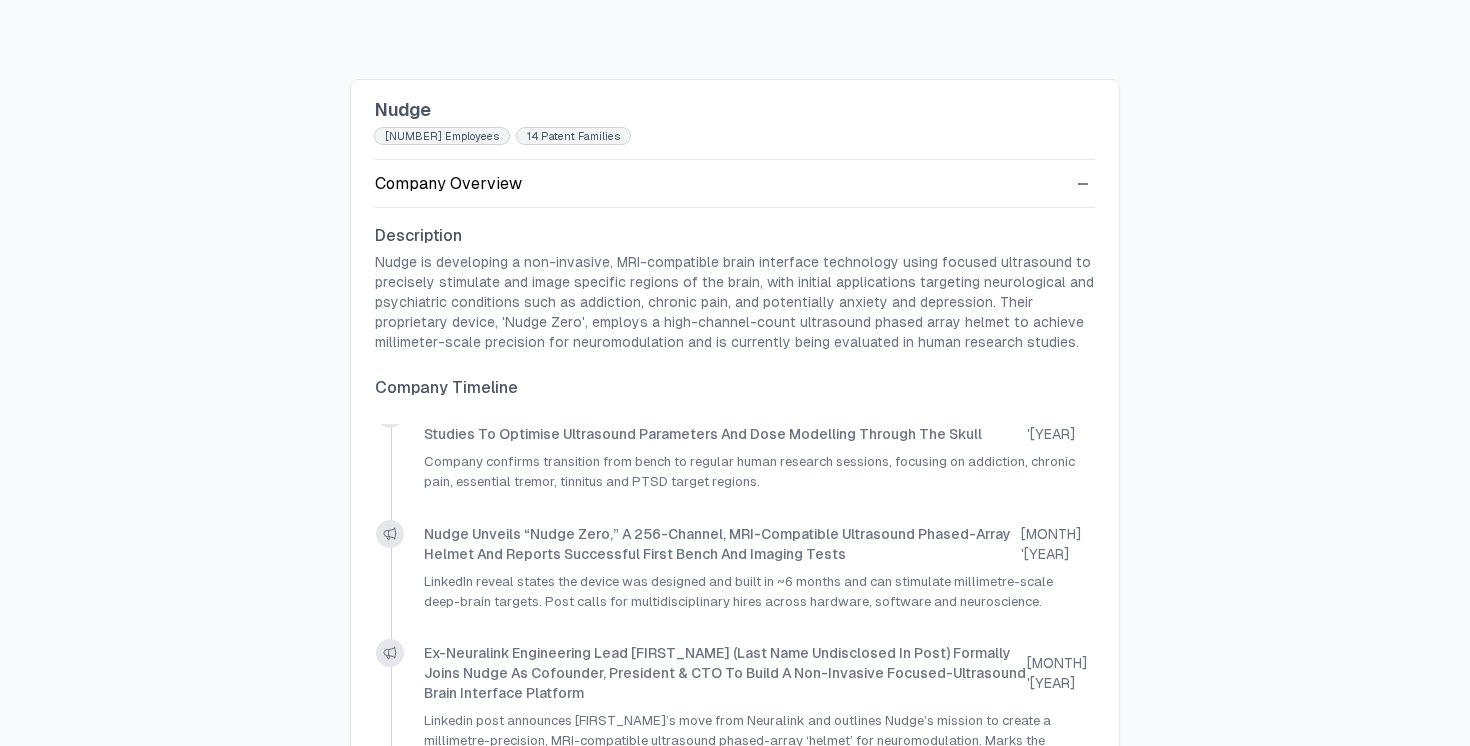 click on "Nudge is developing a non-invasive, MRI-compatible brain interface technology using focused ultrasound to precisely stimulate and image specific regions of the brain, with initial applications targeting neurological and psychiatric conditions such as addiction, chronic pain, and potentially anxiety and depression. Their proprietary device, 'Nudge Zero', employs a high-channel-count ultrasound phased array helmet to achieve millimeter-scale precision for neuromodulation and is currently being evaluated in human research studies." at bounding box center (735, 302) 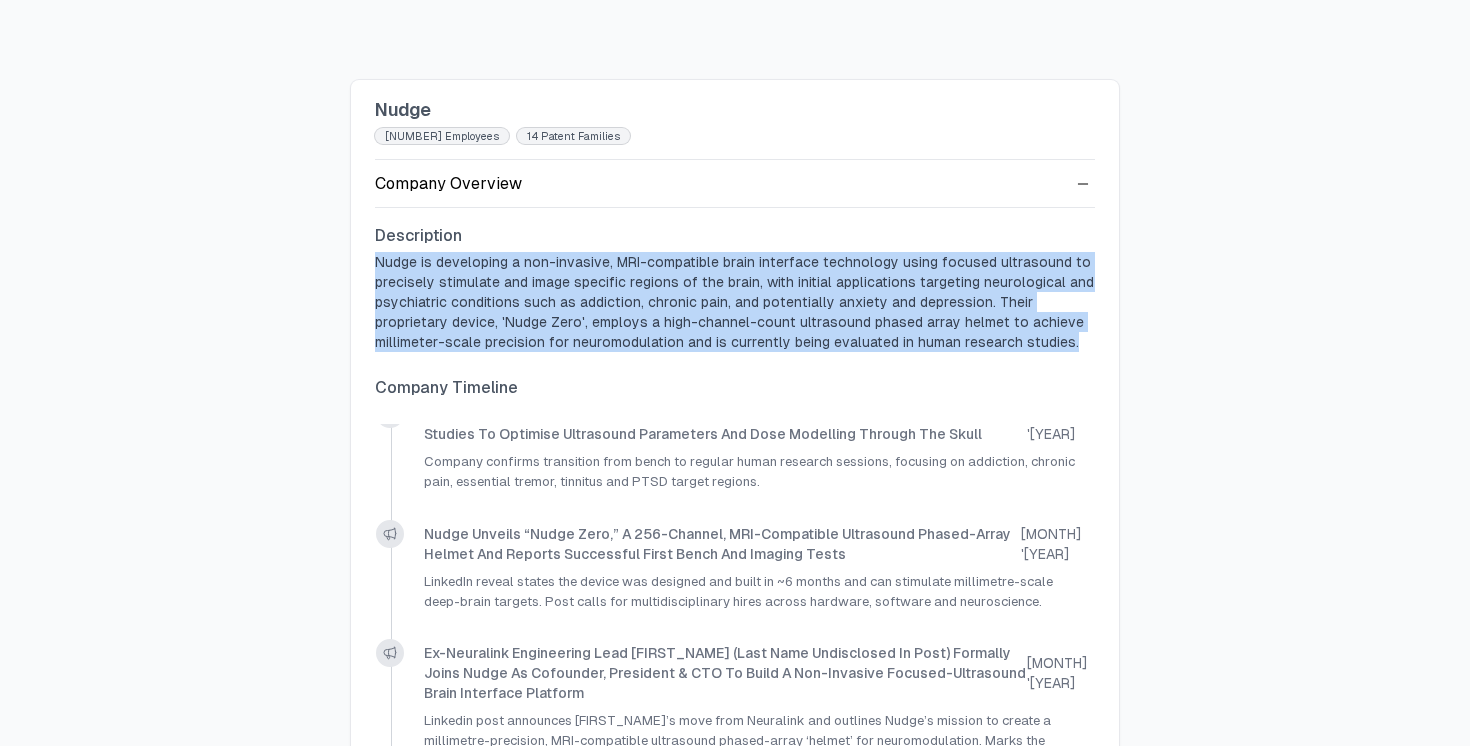 drag, startPoint x: 375, startPoint y: 262, endPoint x: 982, endPoint y: 343, distance: 612.3806 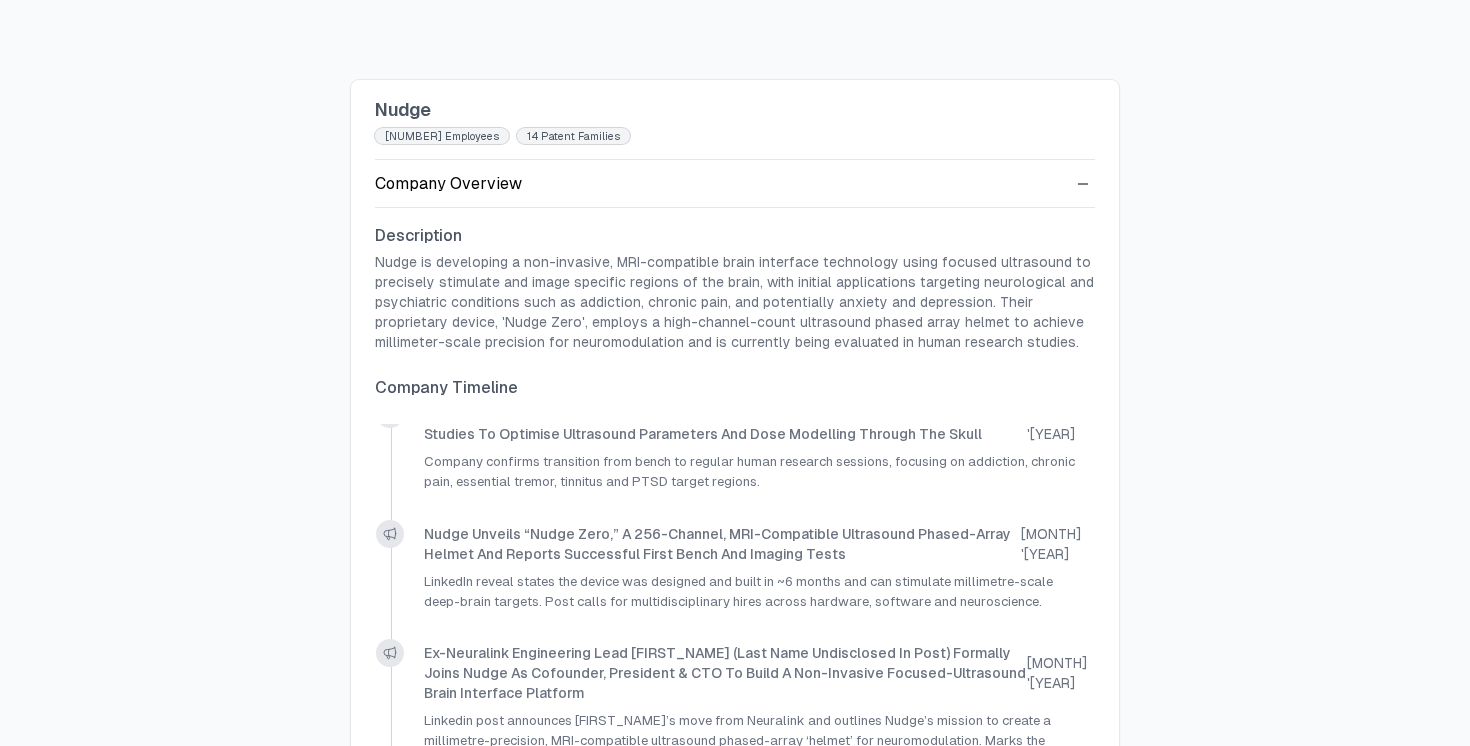 click on "Company Overview" at bounding box center [735, 184] 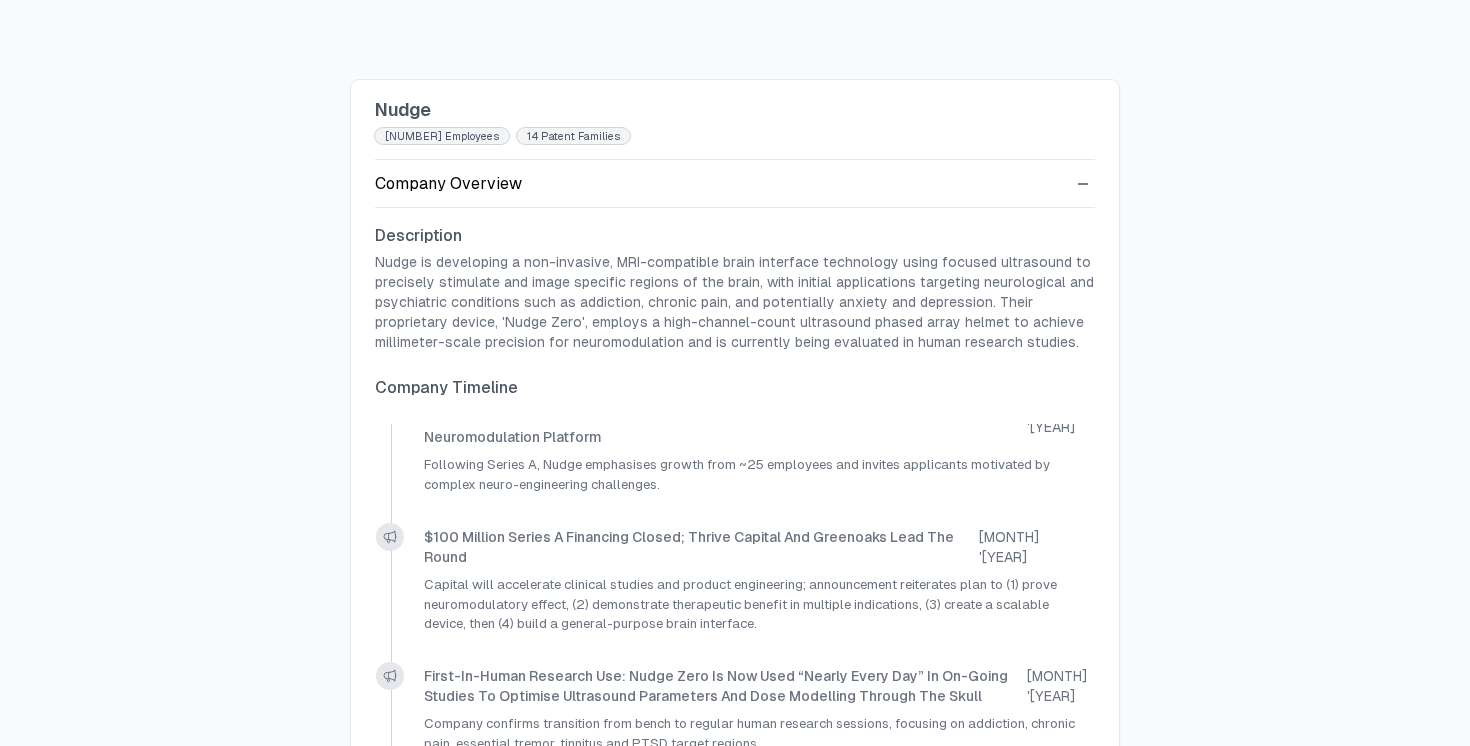 scroll, scrollTop: 0, scrollLeft: 0, axis: both 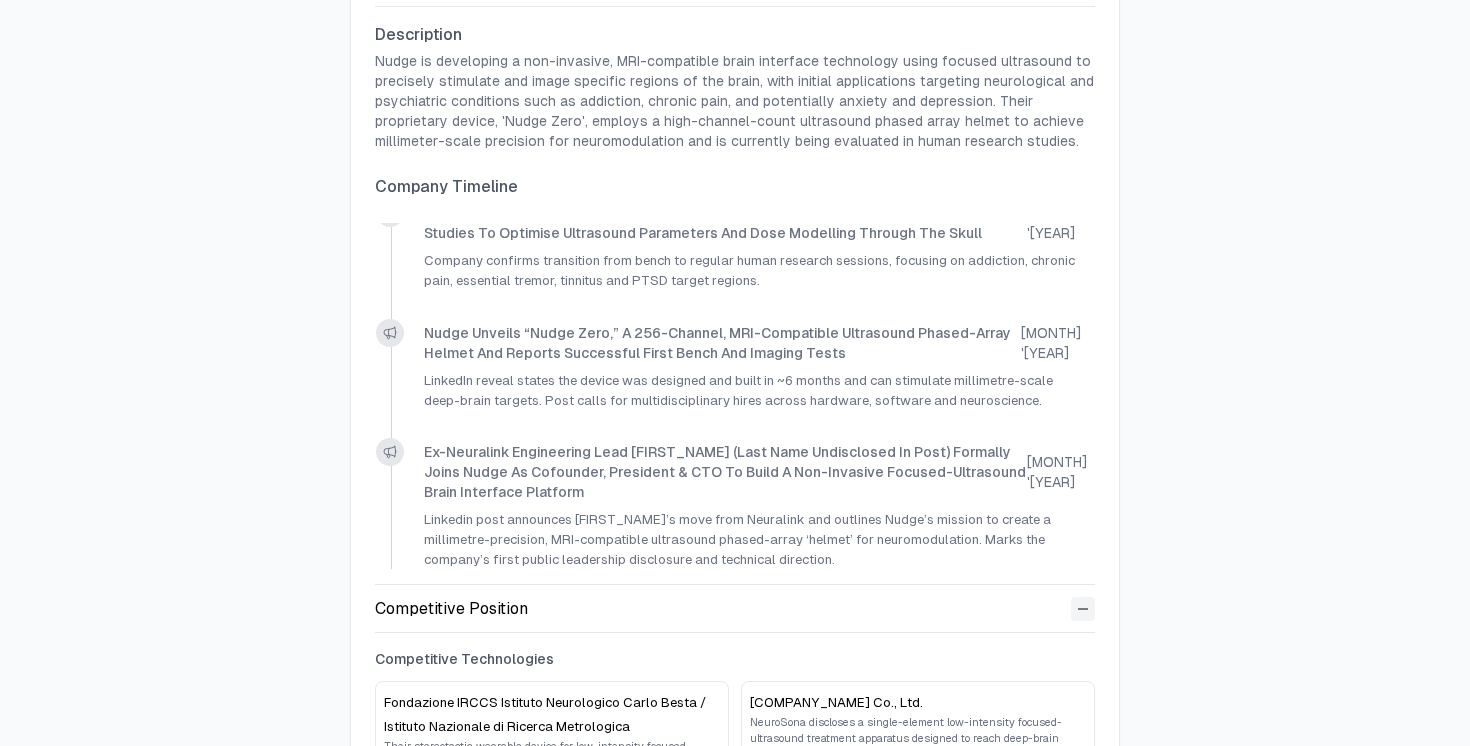 click on "Nudge 24 employees  14 Patent Families   Company Overview  Description Nudge is developing a non-invasive, MRI-compatible brain interface technology using focused ultrasound to precisely stimulate and image specific regions of the brain, with initial applications targeting neurological and psychiatric conditions such as addiction, chronic pain, and potentially anxiety and depression. Their proprietary device, 'Nudge Zero', employs a high-channel-count ultrasound phased array helmet to achieve millimeter-scale precision for neuromodulation and is currently being evaluated in human research studies. Company Timeline Company launches aggressive hiring campaign across software, ML, embedded systems, clinical operations and regulatory functions to scale ultrasound neuromodulation platform May '24 Following Series A, Nudge emphasises growth from ~25 employees and invites applicants motivated by complex neuro-engineering challenges. $100 million Series A financing closed; Thrive Capital and Greenoaks lead the round" at bounding box center (735, 373) 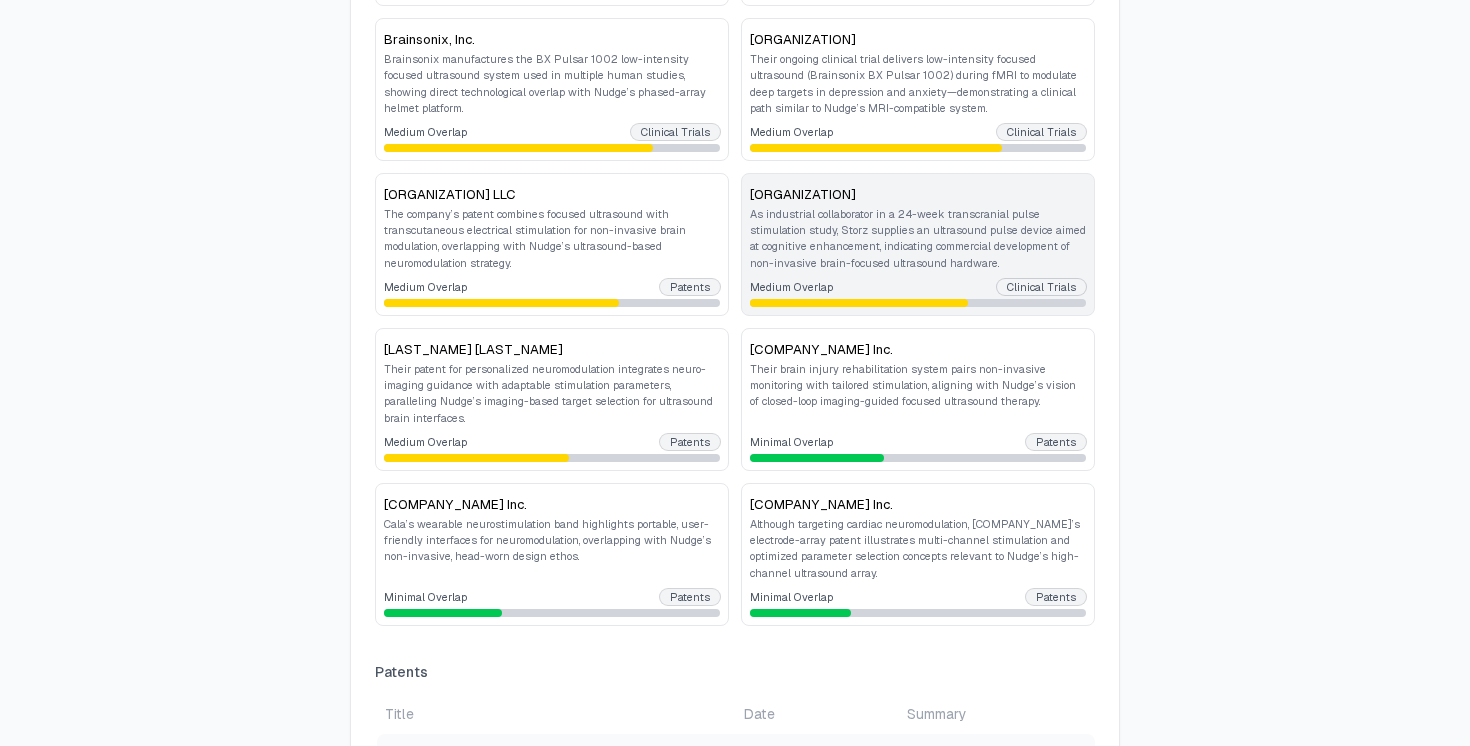 scroll, scrollTop: 568, scrollLeft: 0, axis: vertical 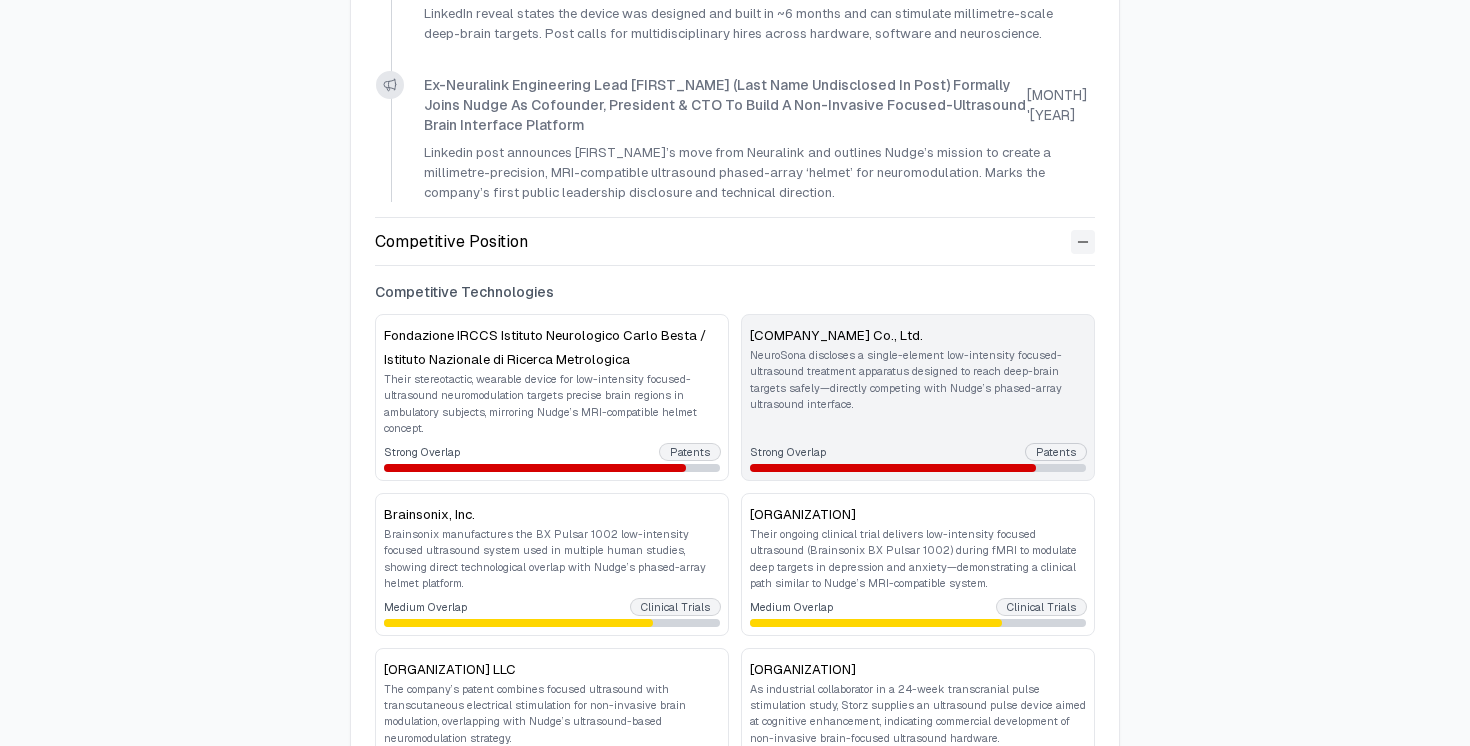 click on "NeuroSona discloses a single-element low-intensity focused-ultrasound treatment apparatus designed to reach deep-brain targets safely—directly competing with Nudge’s phased-array ultrasound interface." at bounding box center (918, 379) 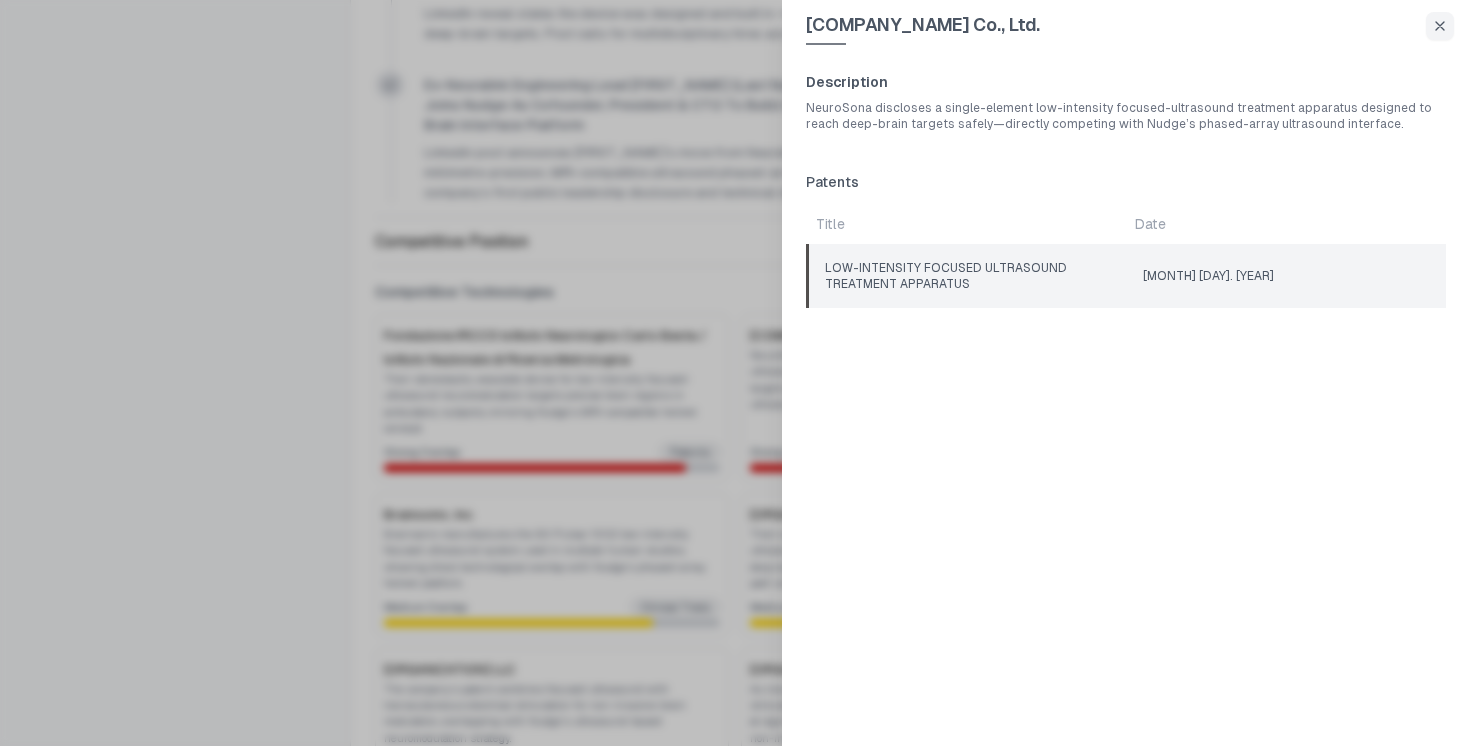 click on "LOW-INTENSITY FOCUSED ULTRASOUND TREATMENT APPARATUS" 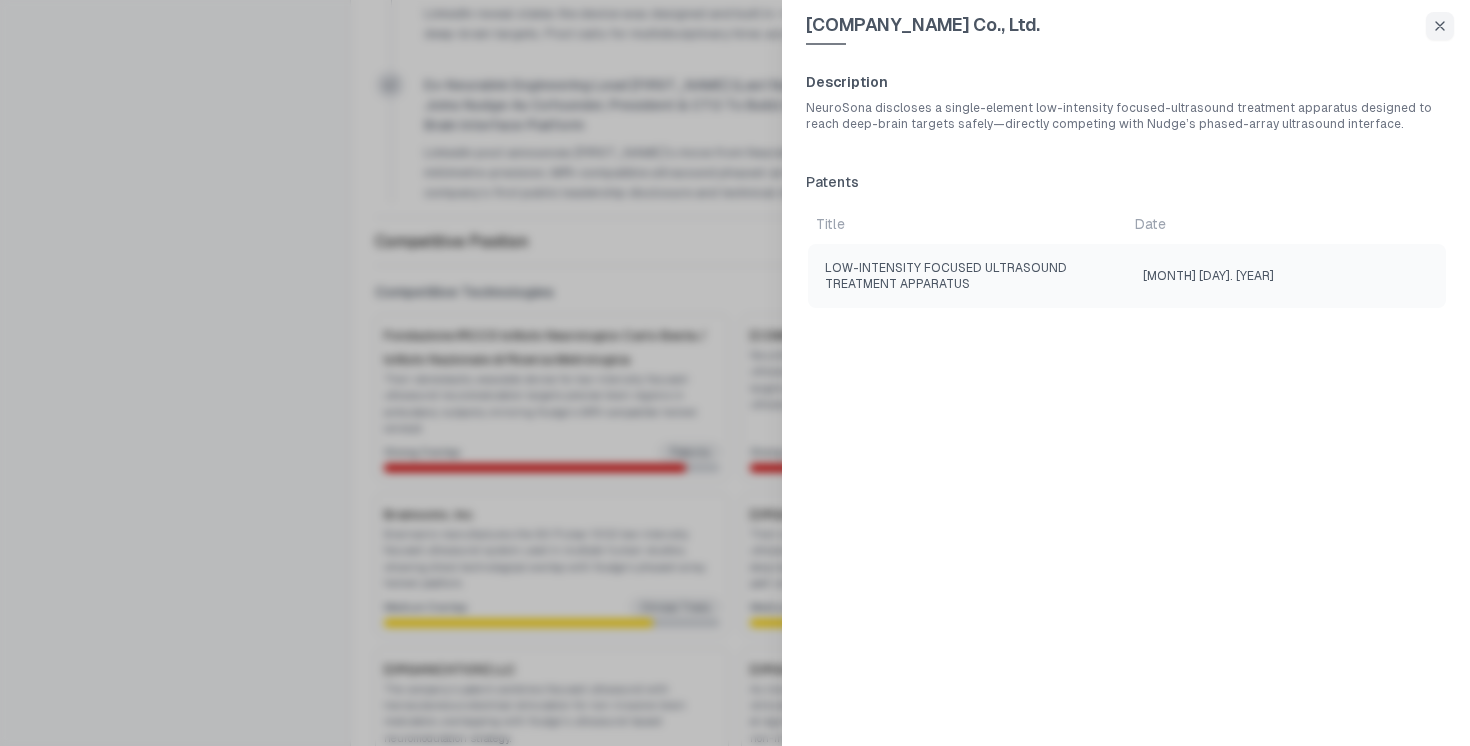 click at bounding box center (735, 373) 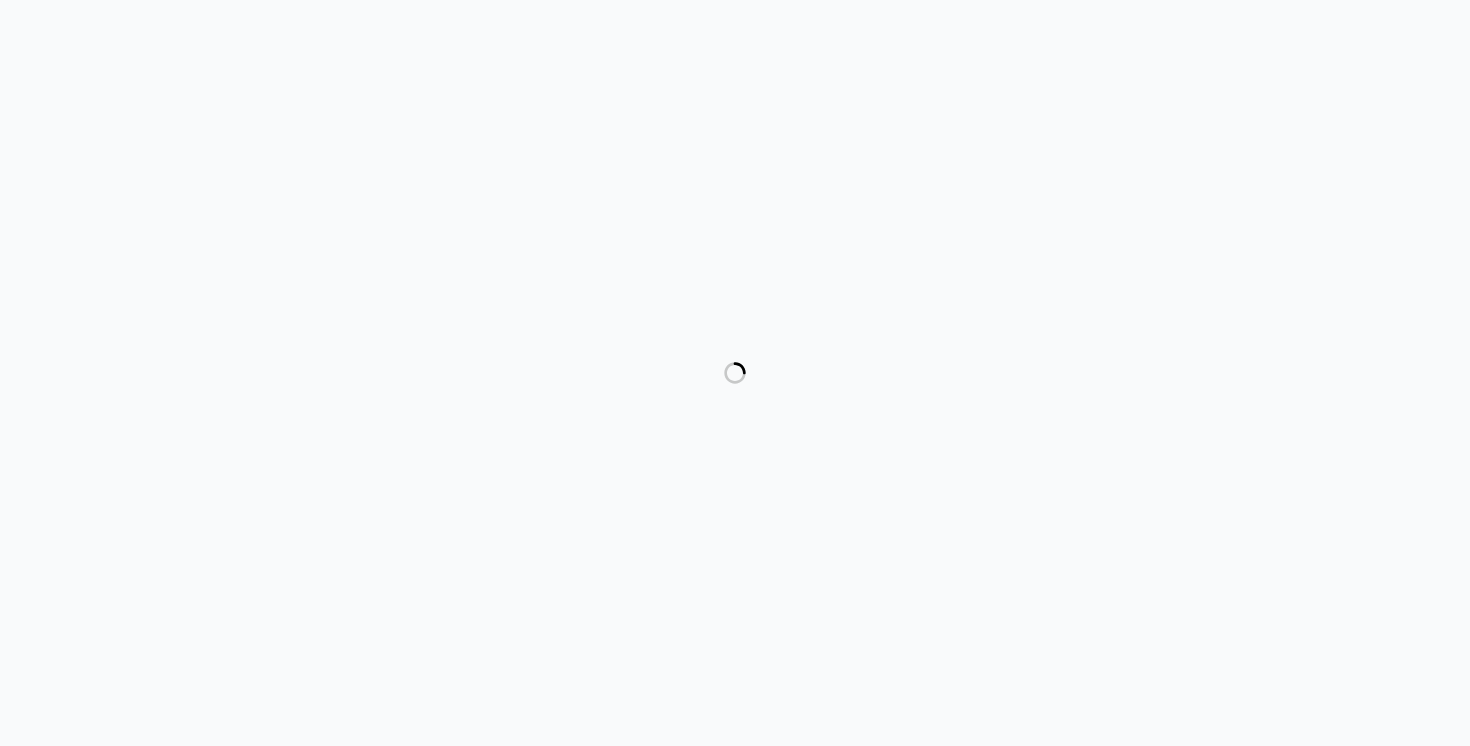 scroll, scrollTop: 0, scrollLeft: 0, axis: both 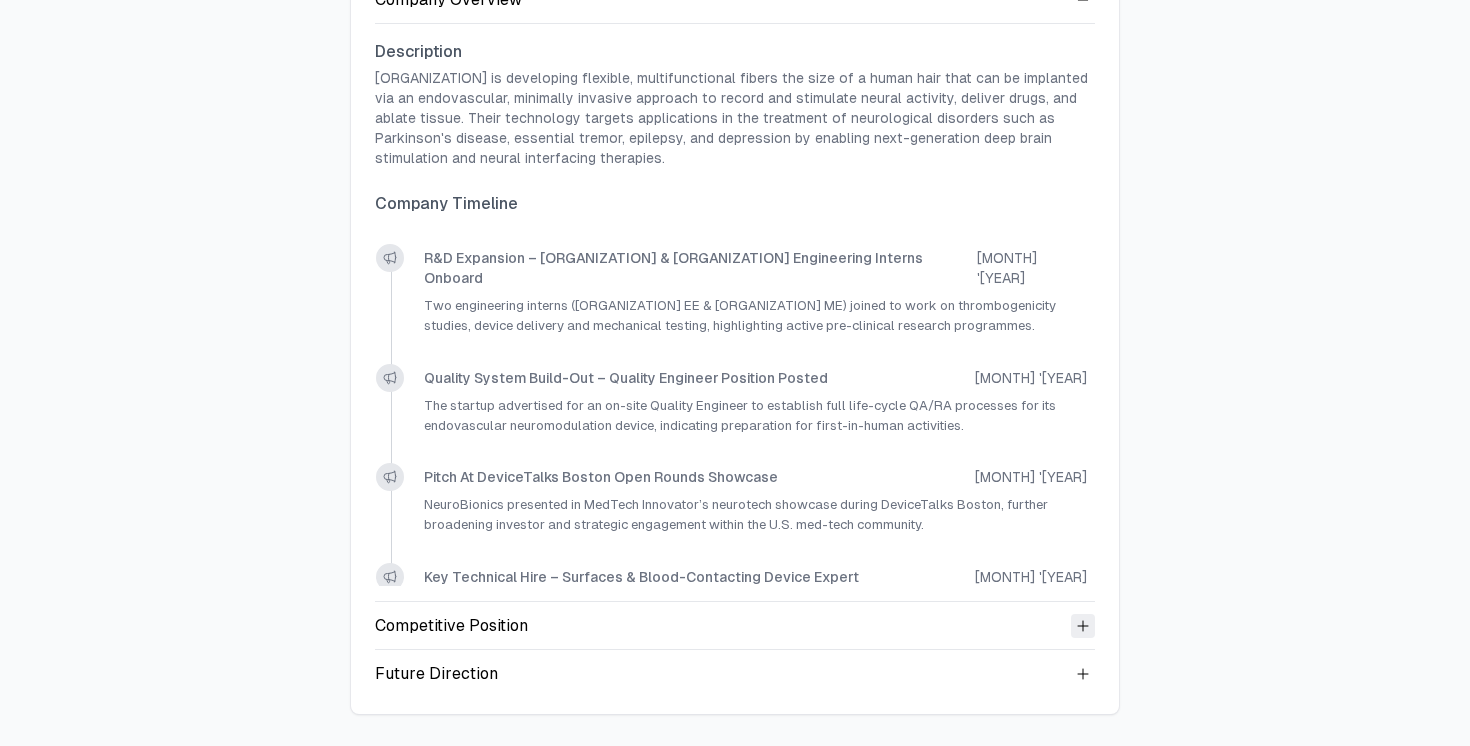 click 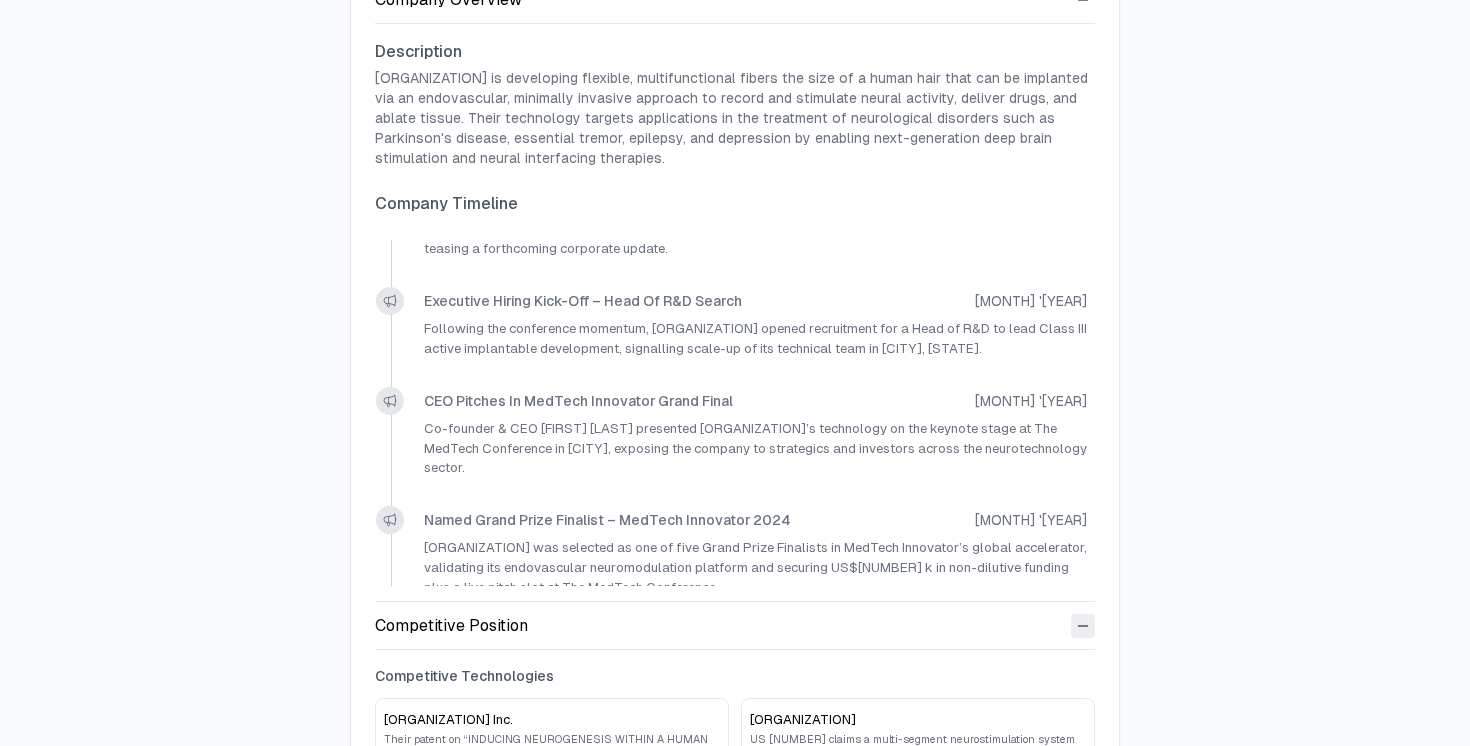 scroll, scrollTop: 506, scrollLeft: 0, axis: vertical 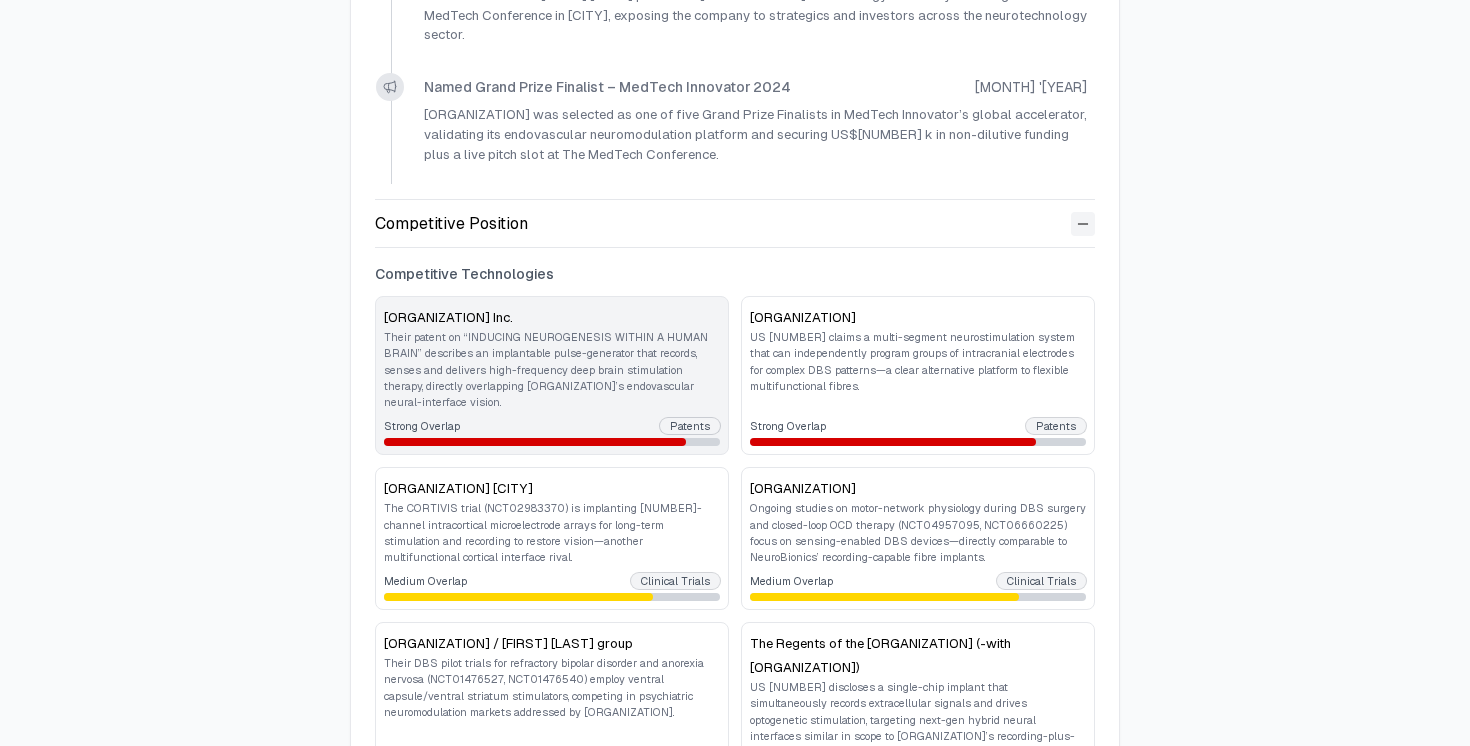 click on "Their patent on “INDUCING NEUROGENESIS WITHIN A HUMAN BRAIN” describes an implantable pulse-generator that records, senses and delivers high-frequency deep brain stimulation therapy, directly overlapping NeuroBionics’ endovascular neural-interface vision." at bounding box center [552, 369] 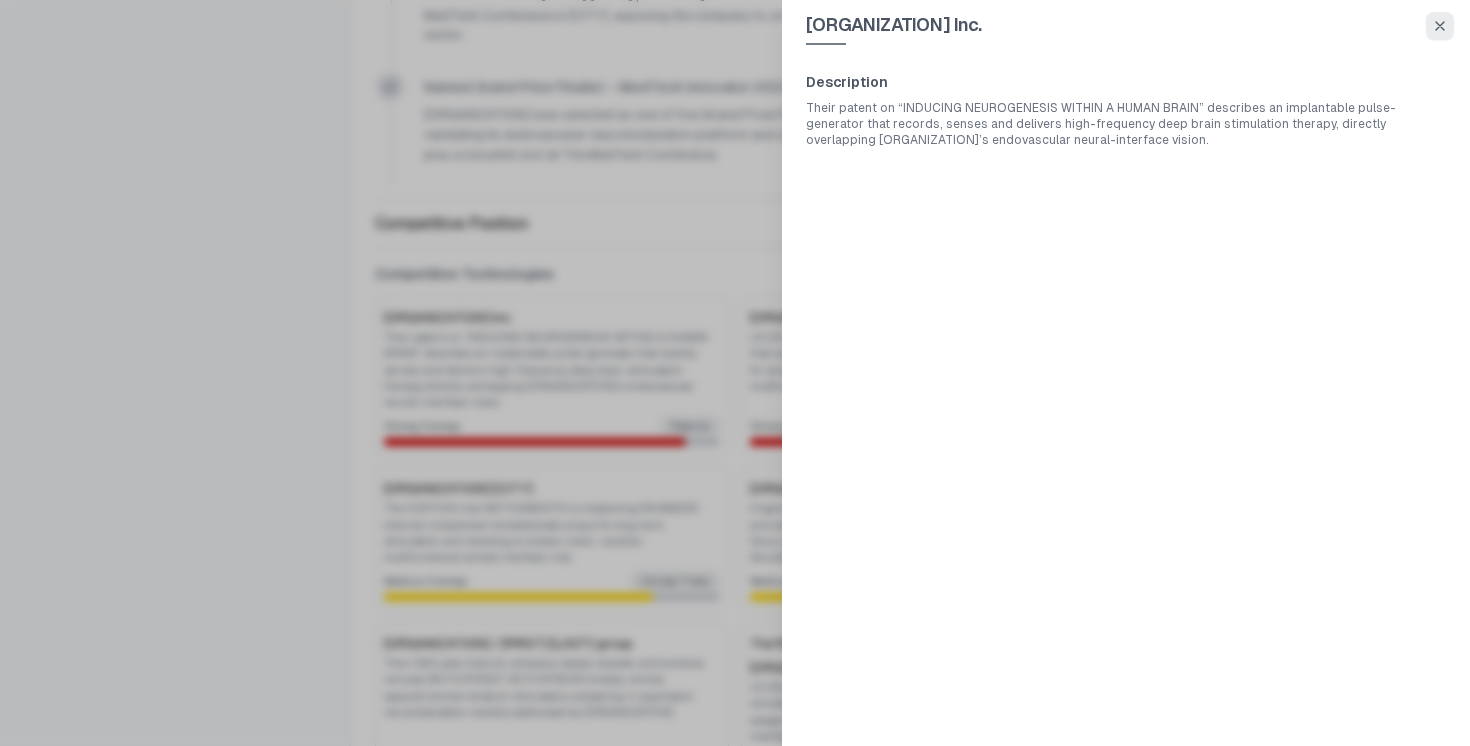 click 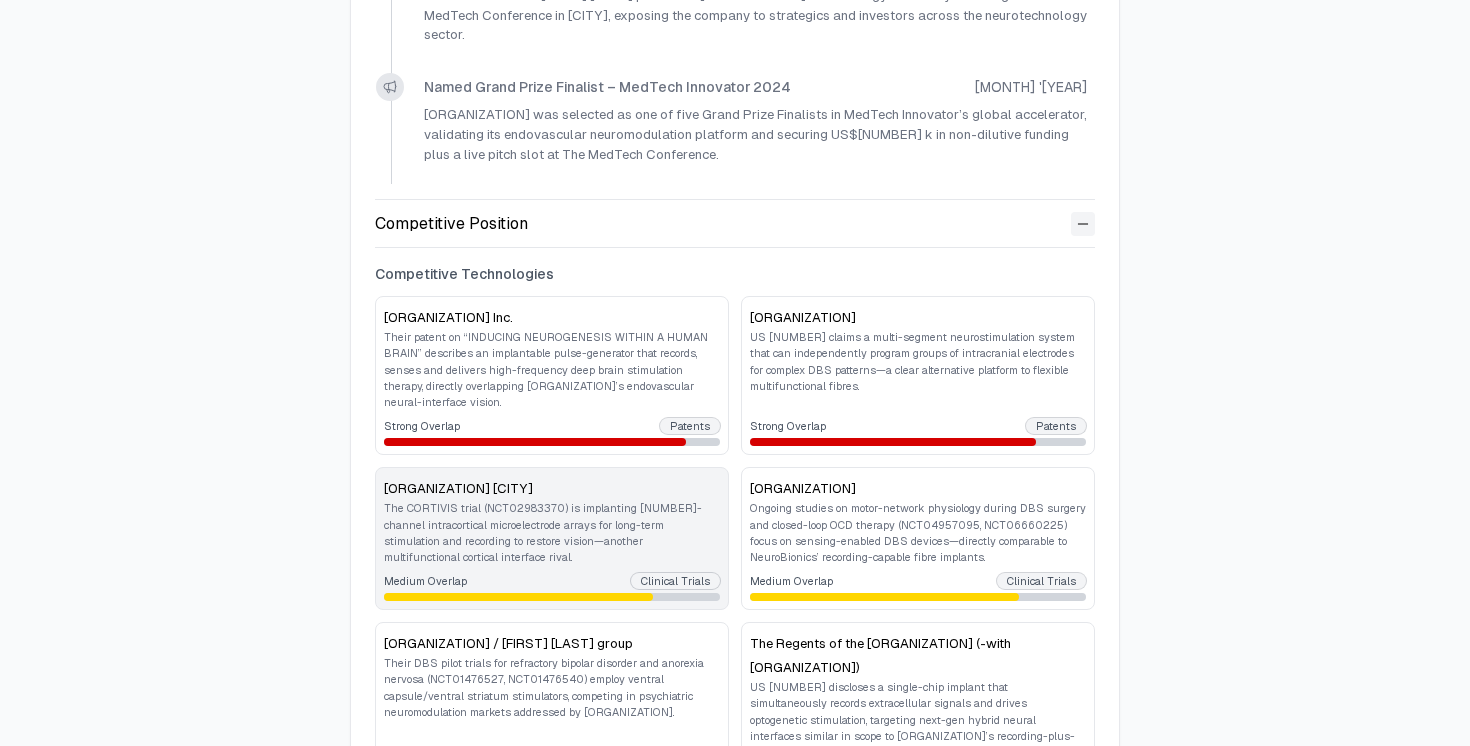 scroll, scrollTop: 663, scrollLeft: 0, axis: vertical 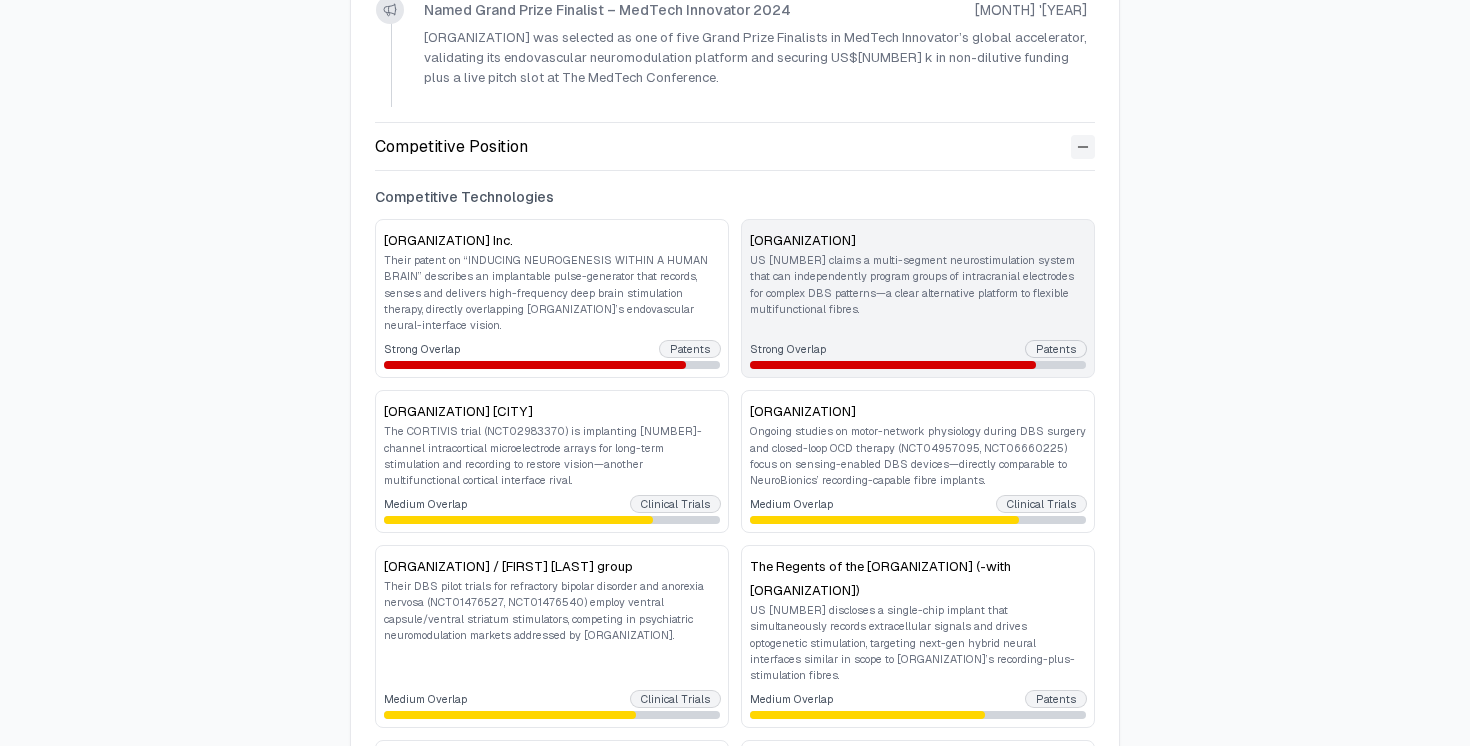 click on "US 10850105 claims a multi-segment neurostimulation system that can independently program groups of intracranial electrodes for complex DBS patterns—a clear alternative platform to flexible multifunctional fibres." at bounding box center (918, 284) 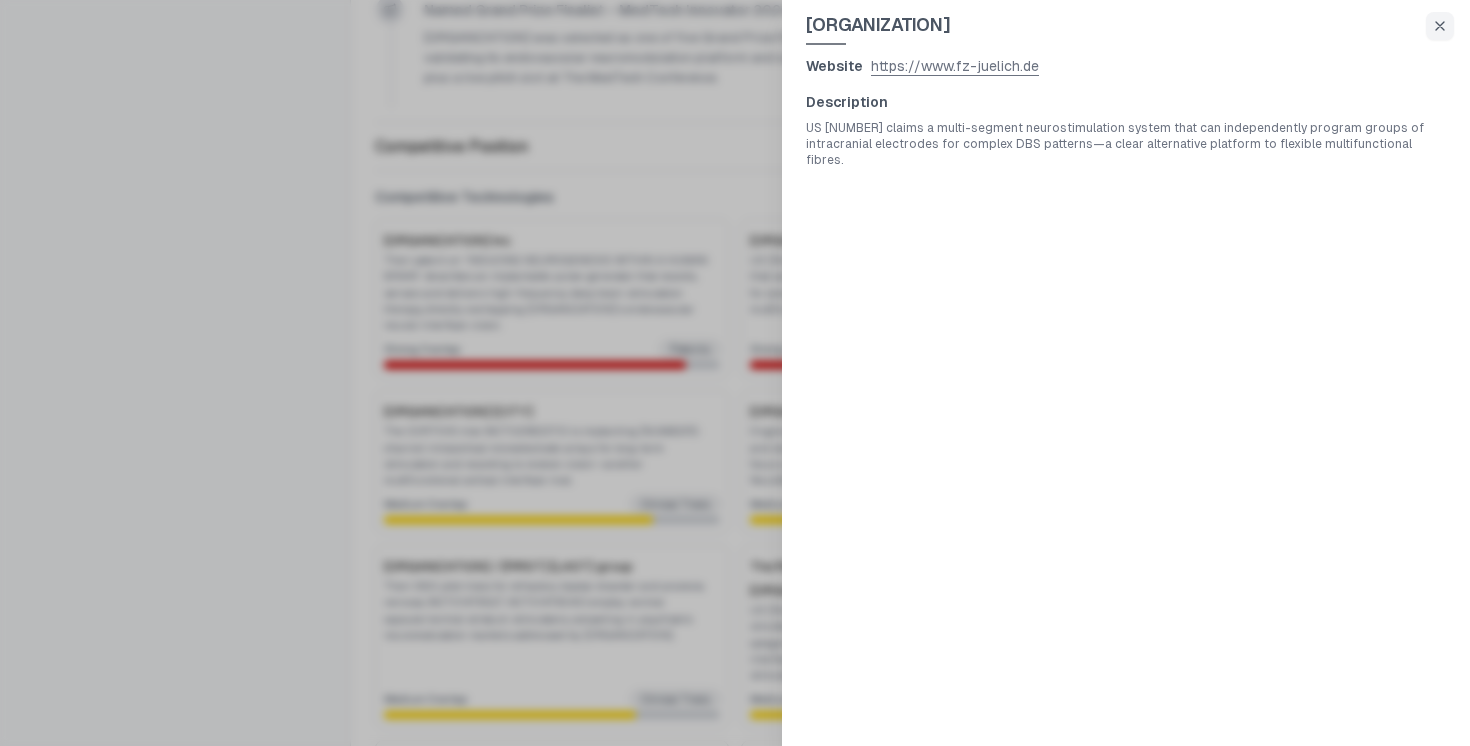 click on "https://www.fz-juelich.de" at bounding box center [955, 66] 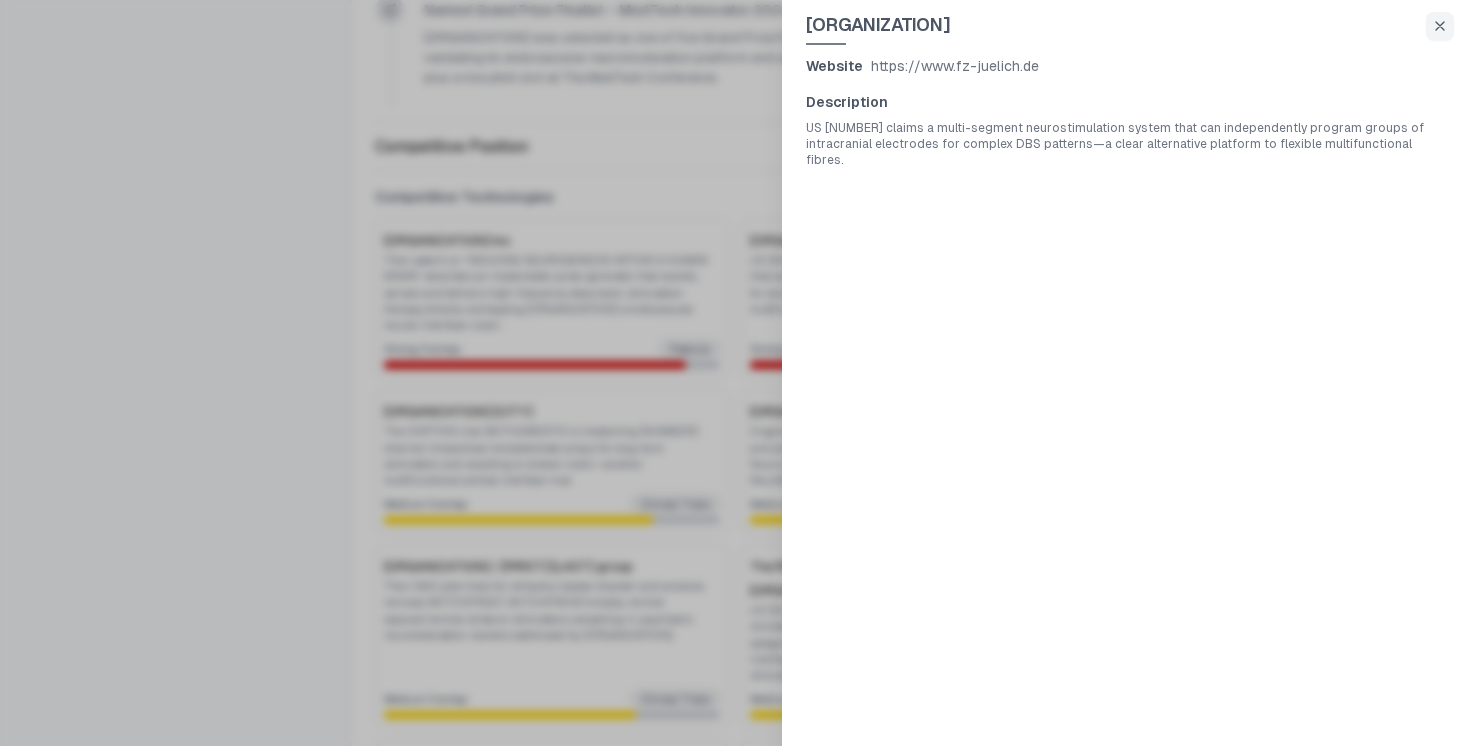 click at bounding box center (735, 373) 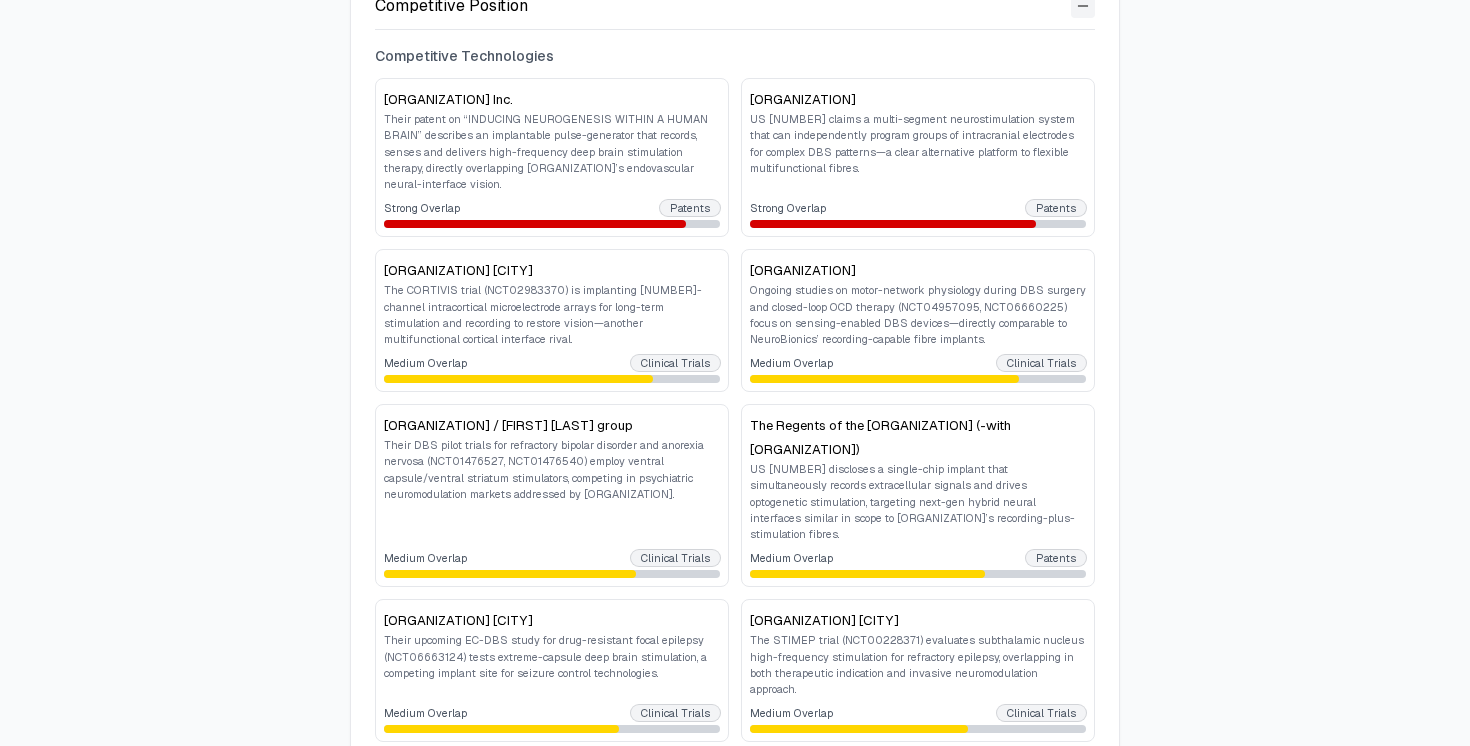 scroll, scrollTop: 811, scrollLeft: 0, axis: vertical 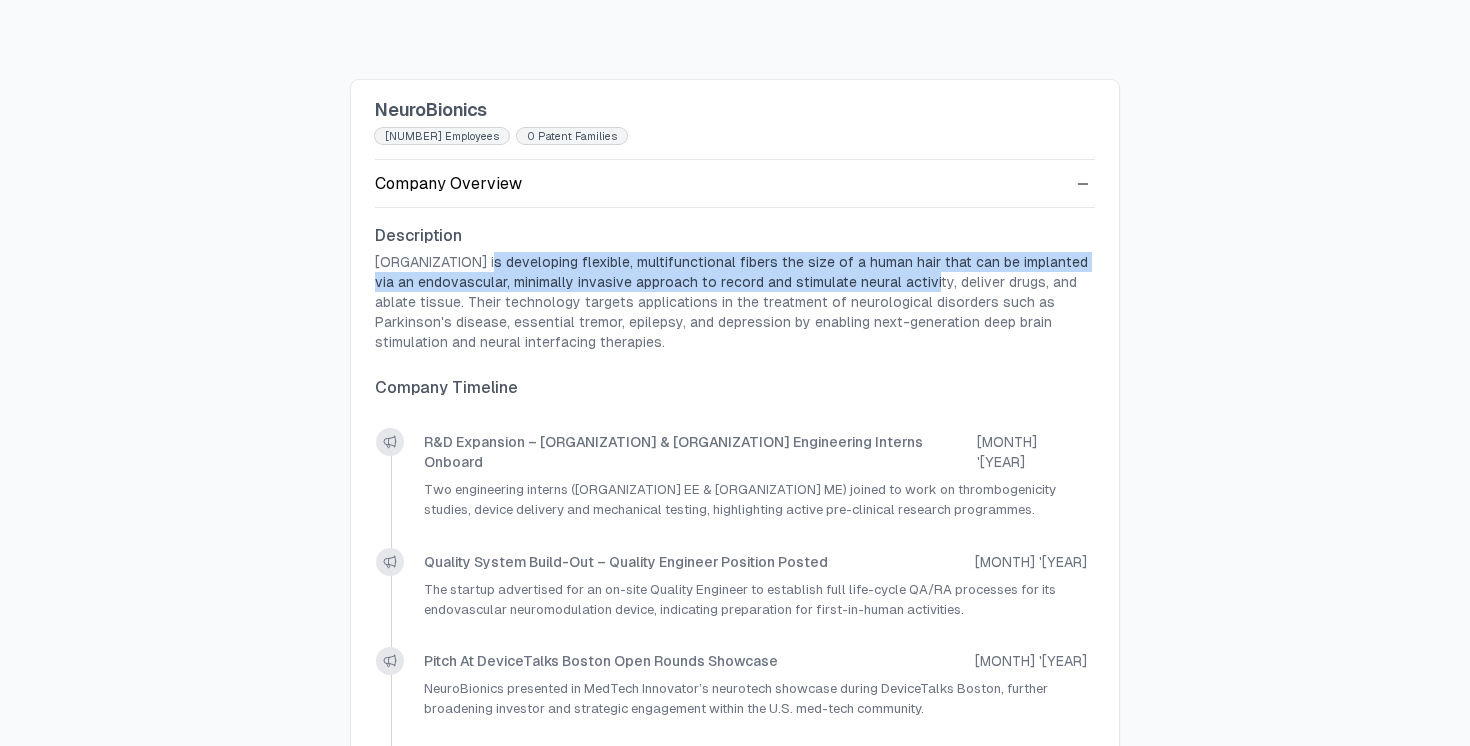 drag, startPoint x: 479, startPoint y: 264, endPoint x: 894, endPoint y: 288, distance: 415.6934 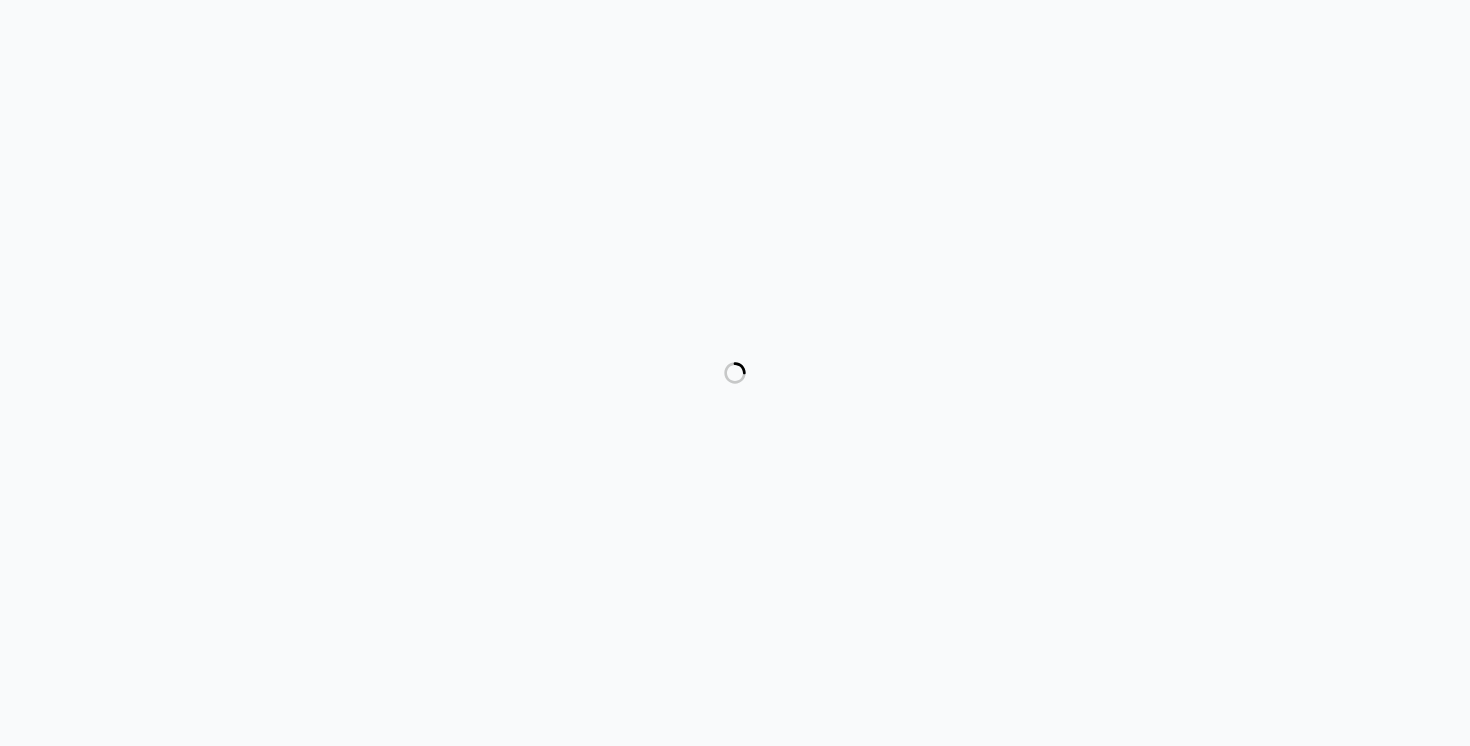 scroll, scrollTop: 0, scrollLeft: 0, axis: both 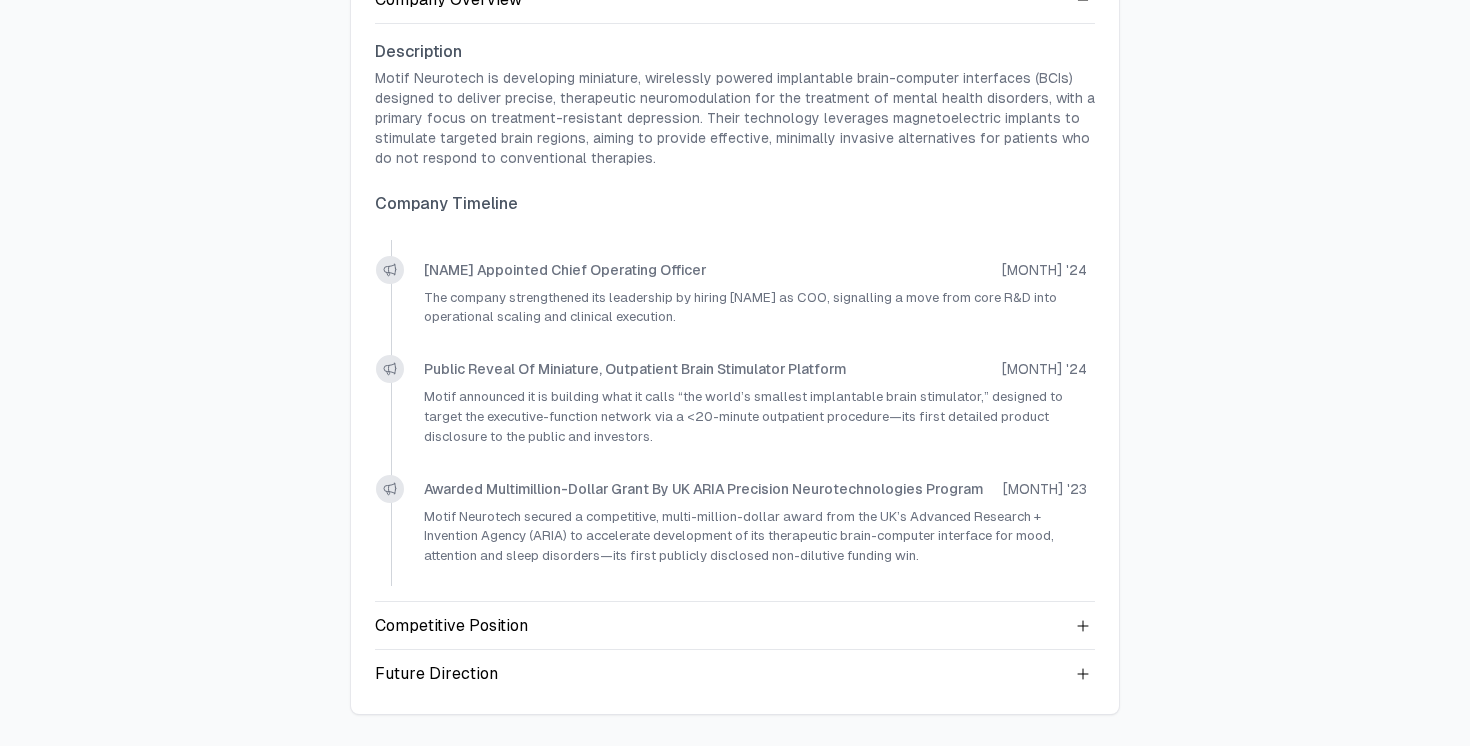 click on "Competitive Position" at bounding box center [735, 626] 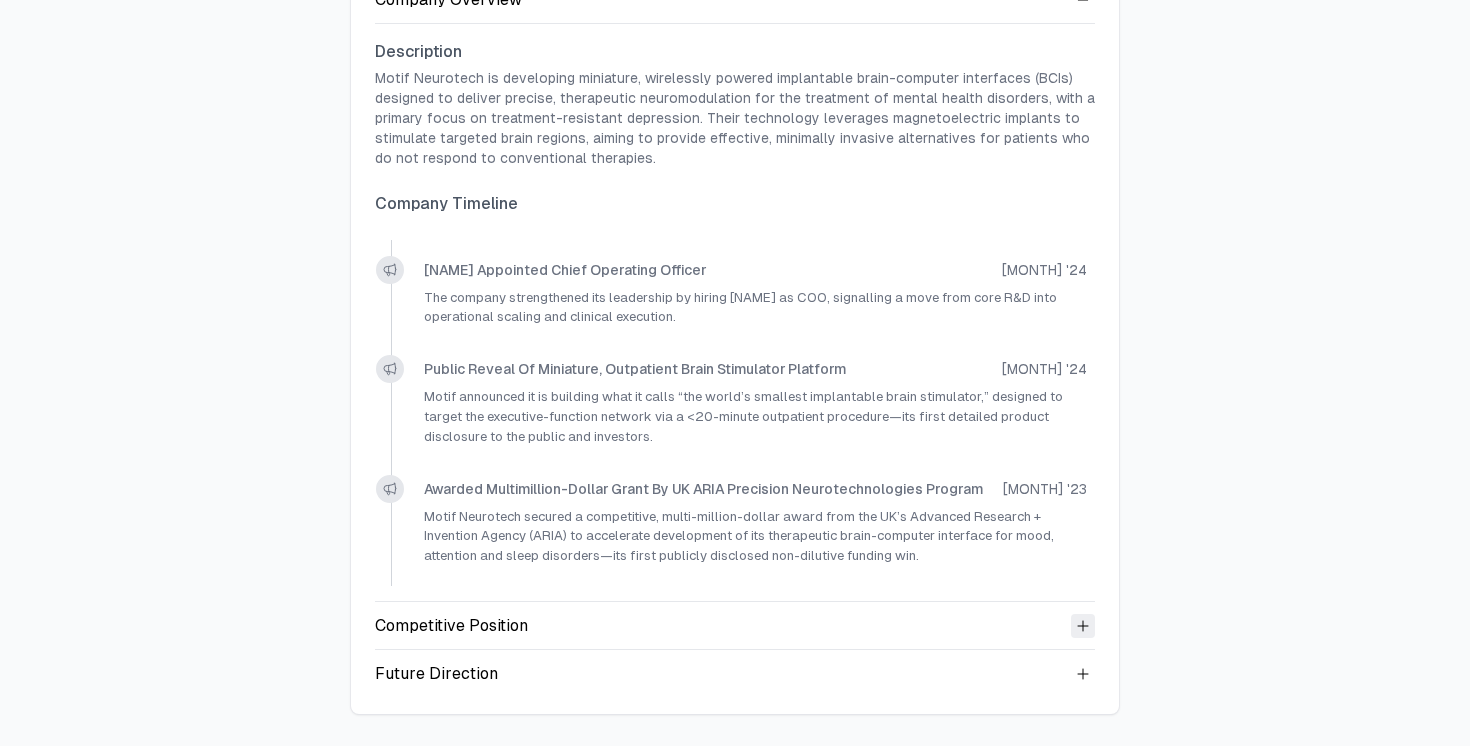 click at bounding box center [1083, 626] 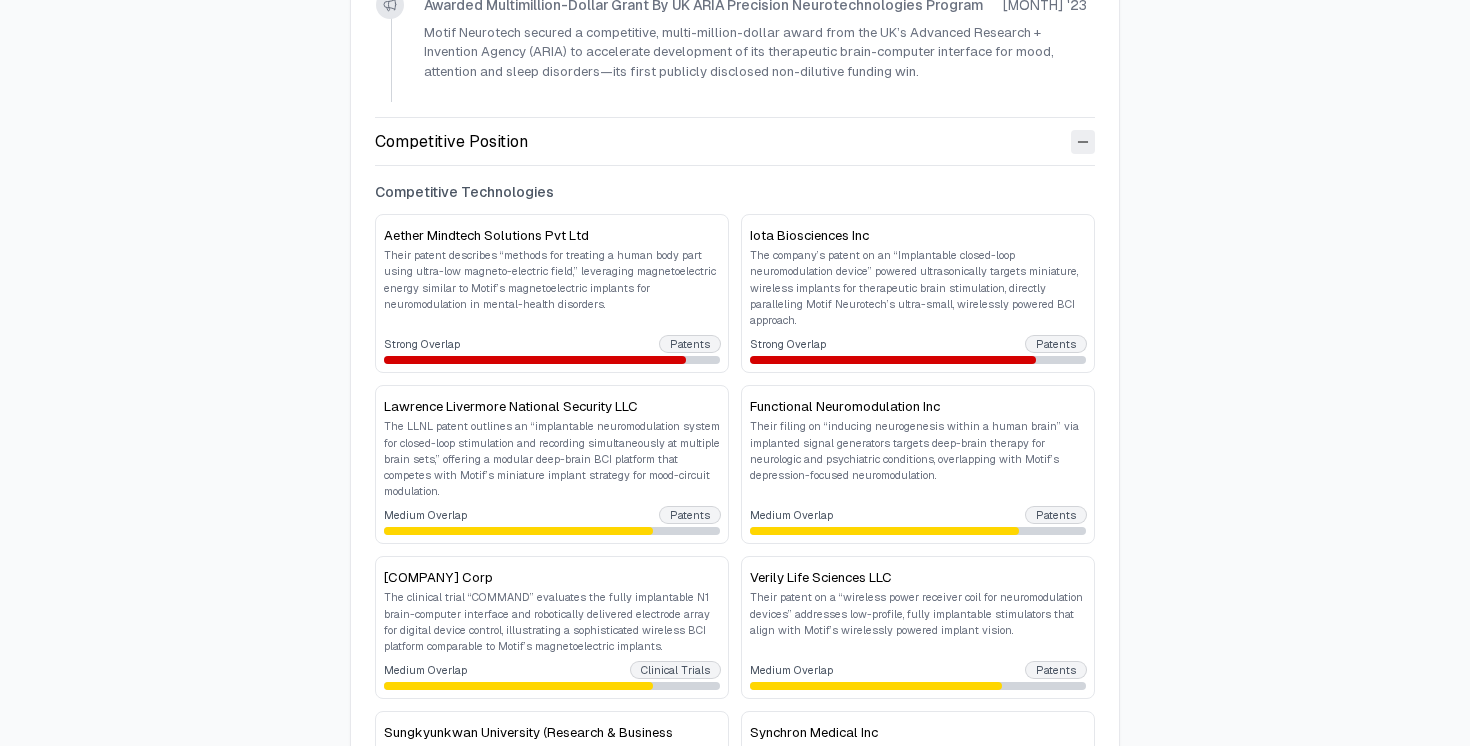 scroll, scrollTop: 720, scrollLeft: 0, axis: vertical 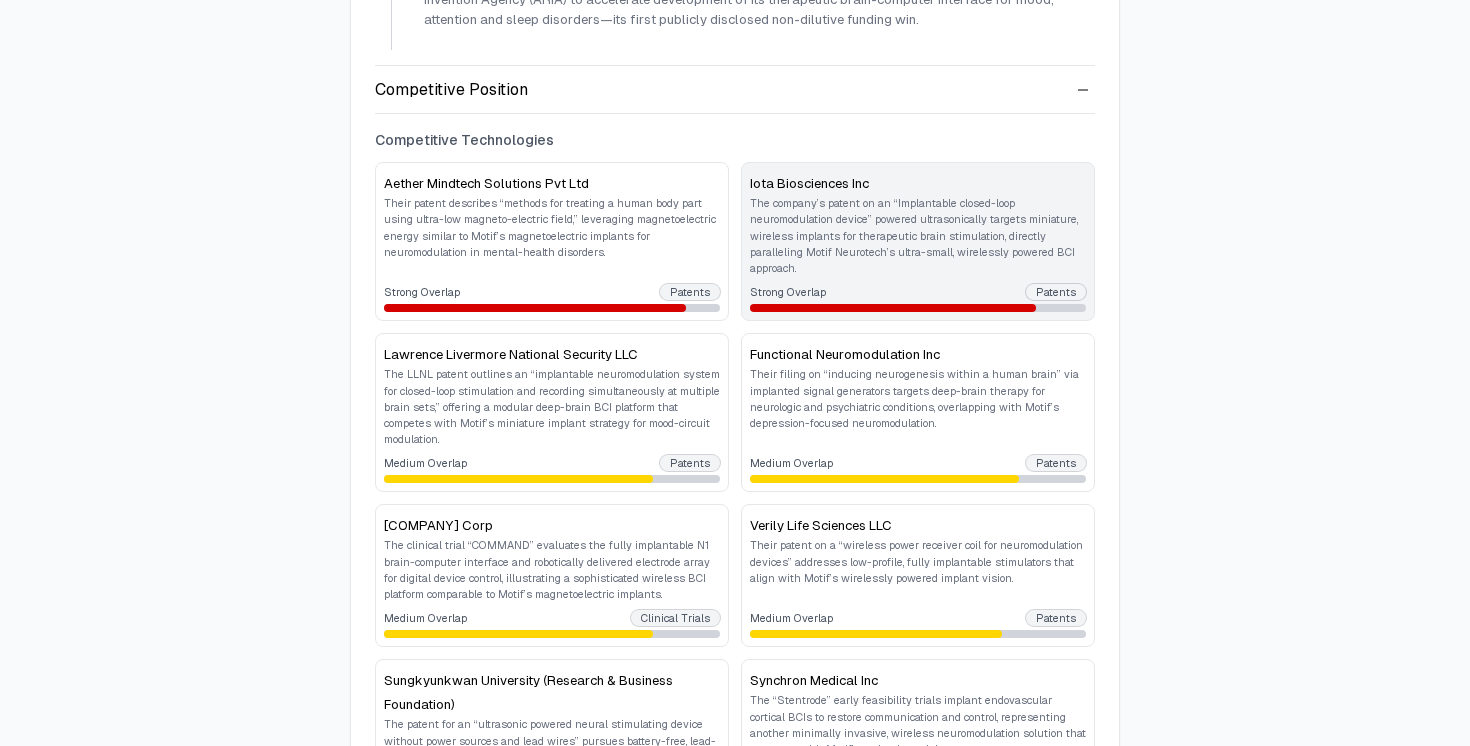 click on "The company’s patent on an “Implantable closed-loop neuromodulation device” powered ultrasonically targets miniature, wireless implants for therapeutic brain stimulation, directly paralleling Motif Neurotech’s ultra-small, wirelessly powered BCI approach." at bounding box center [918, 235] 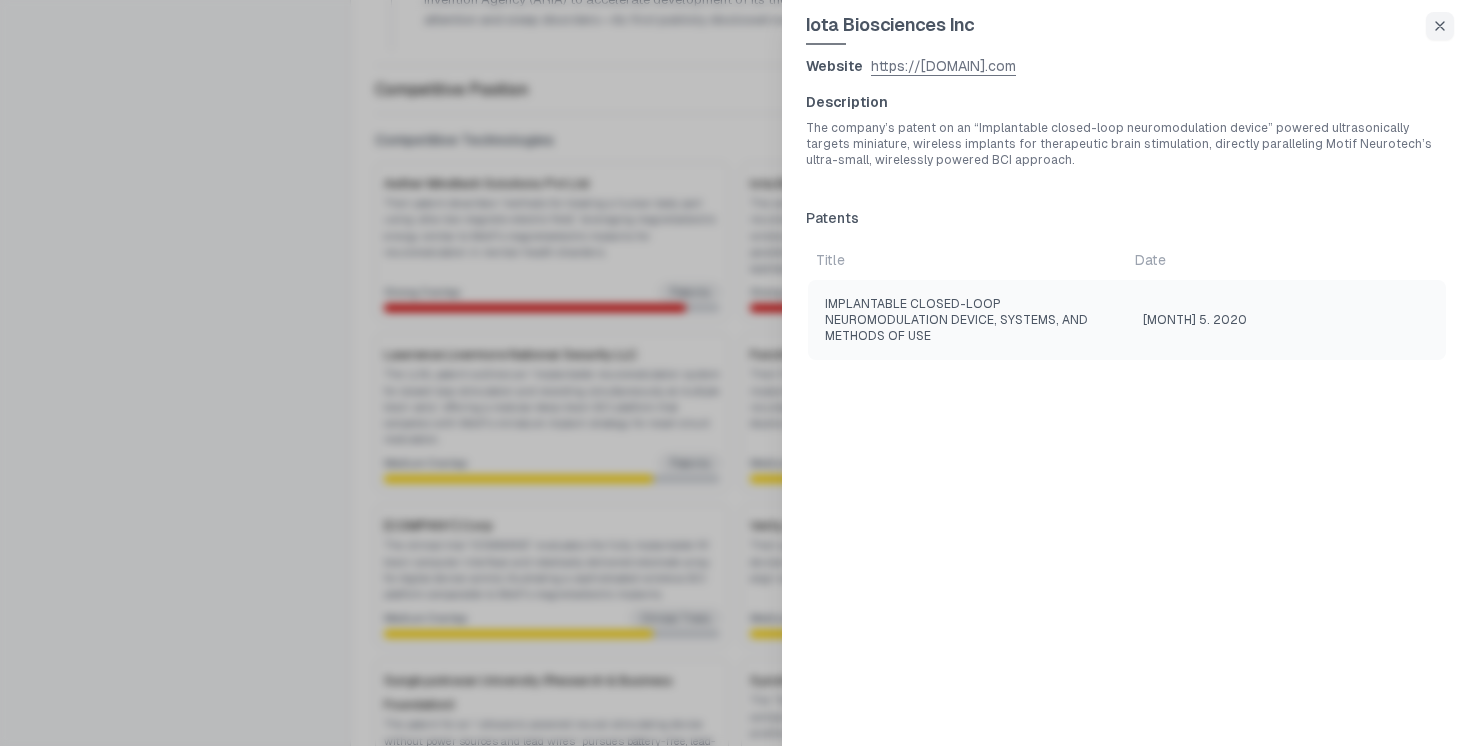 click on "https://iotabio.com" at bounding box center (943, 66) 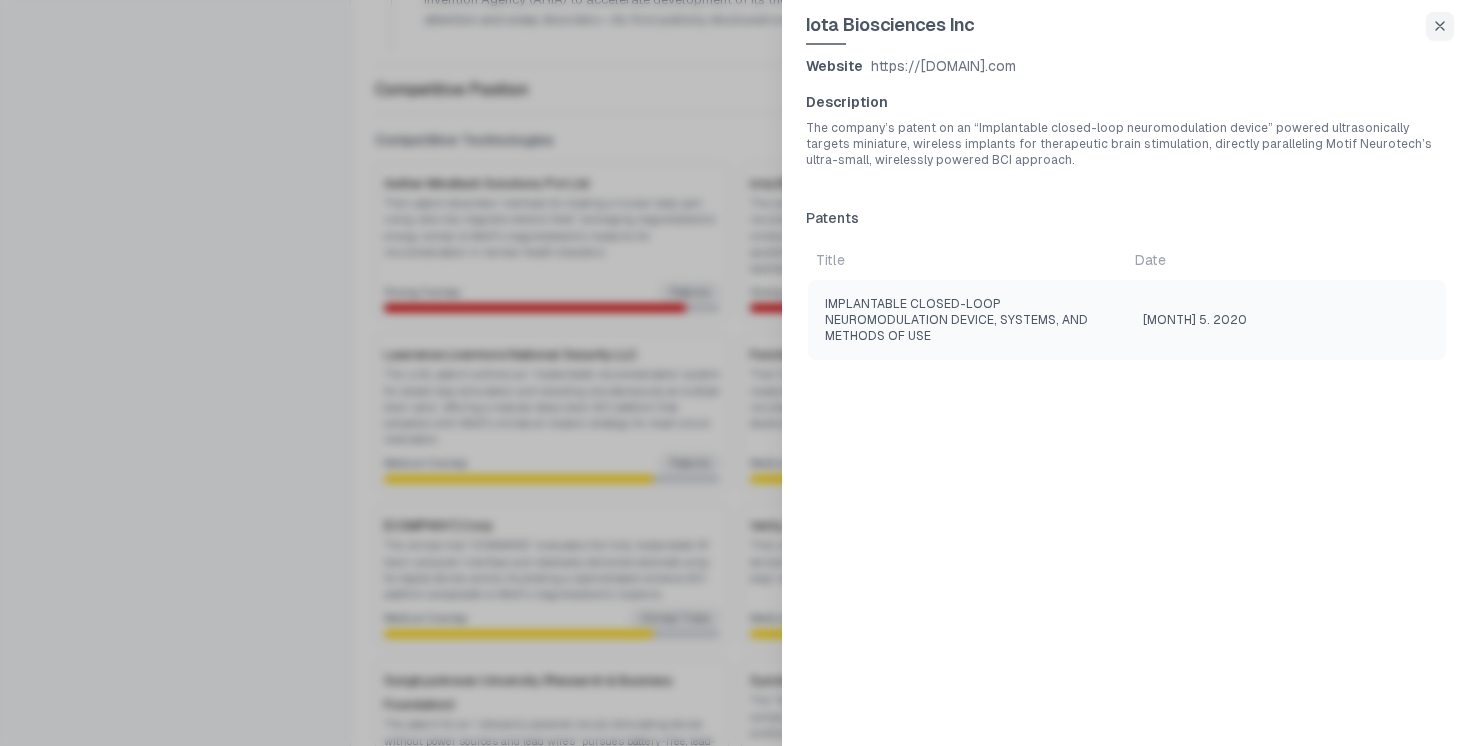 click at bounding box center [735, 373] 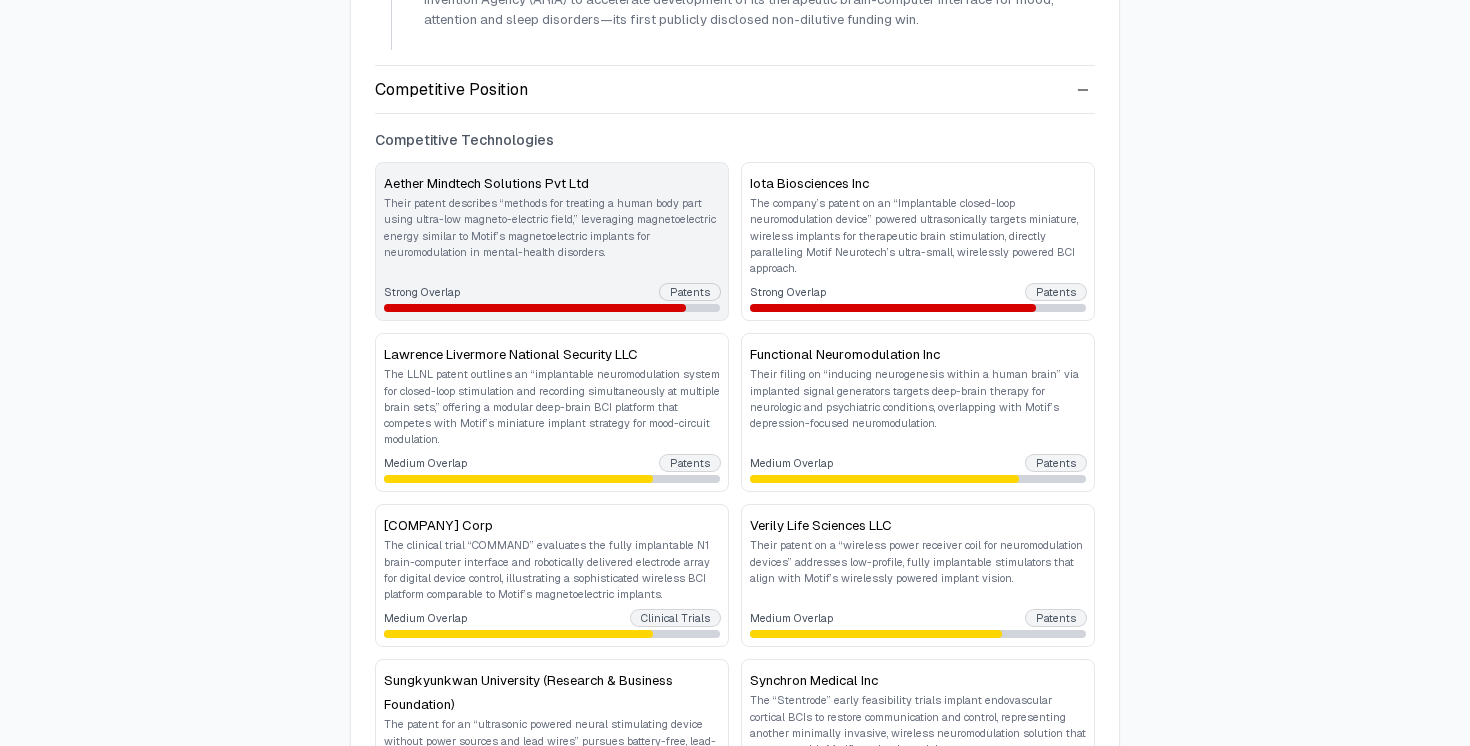 click on "Their patent describes “methods for treating a human body part using ultra-low magneto-electric field,” leveraging magnetoelectric energy similar to Motif’s magnetoelectric implants for neuromodulation in mental-health disorders." at bounding box center [552, 227] 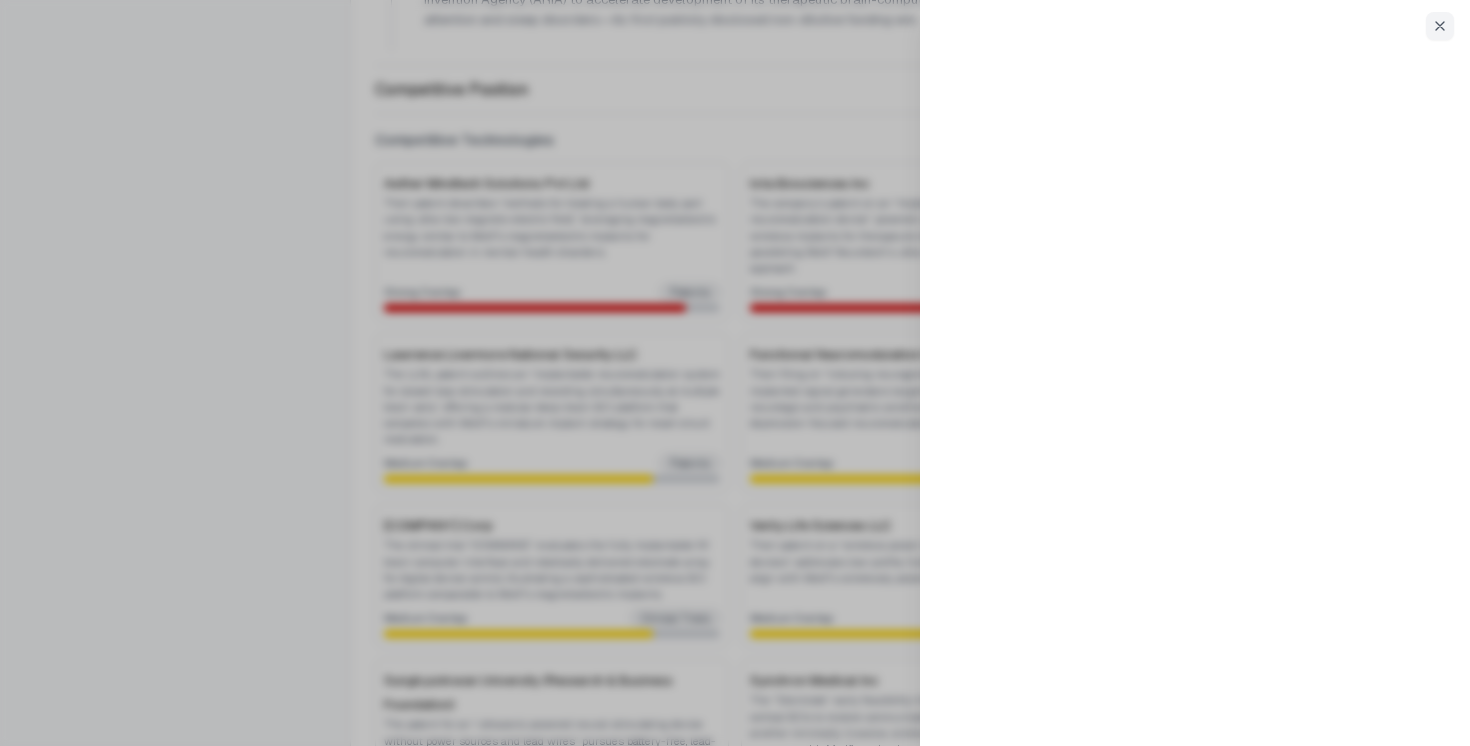 click at bounding box center (735, 373) 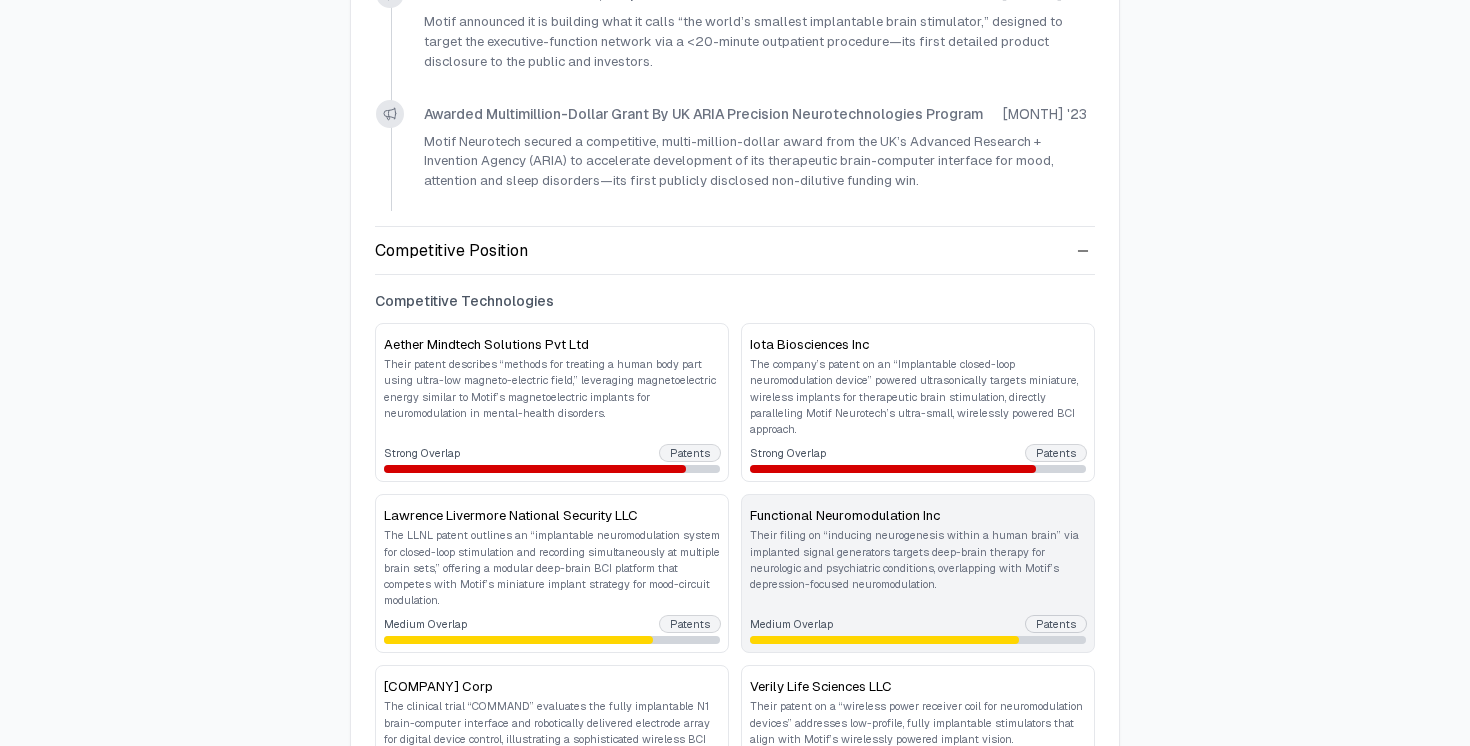 scroll, scrollTop: 0, scrollLeft: 0, axis: both 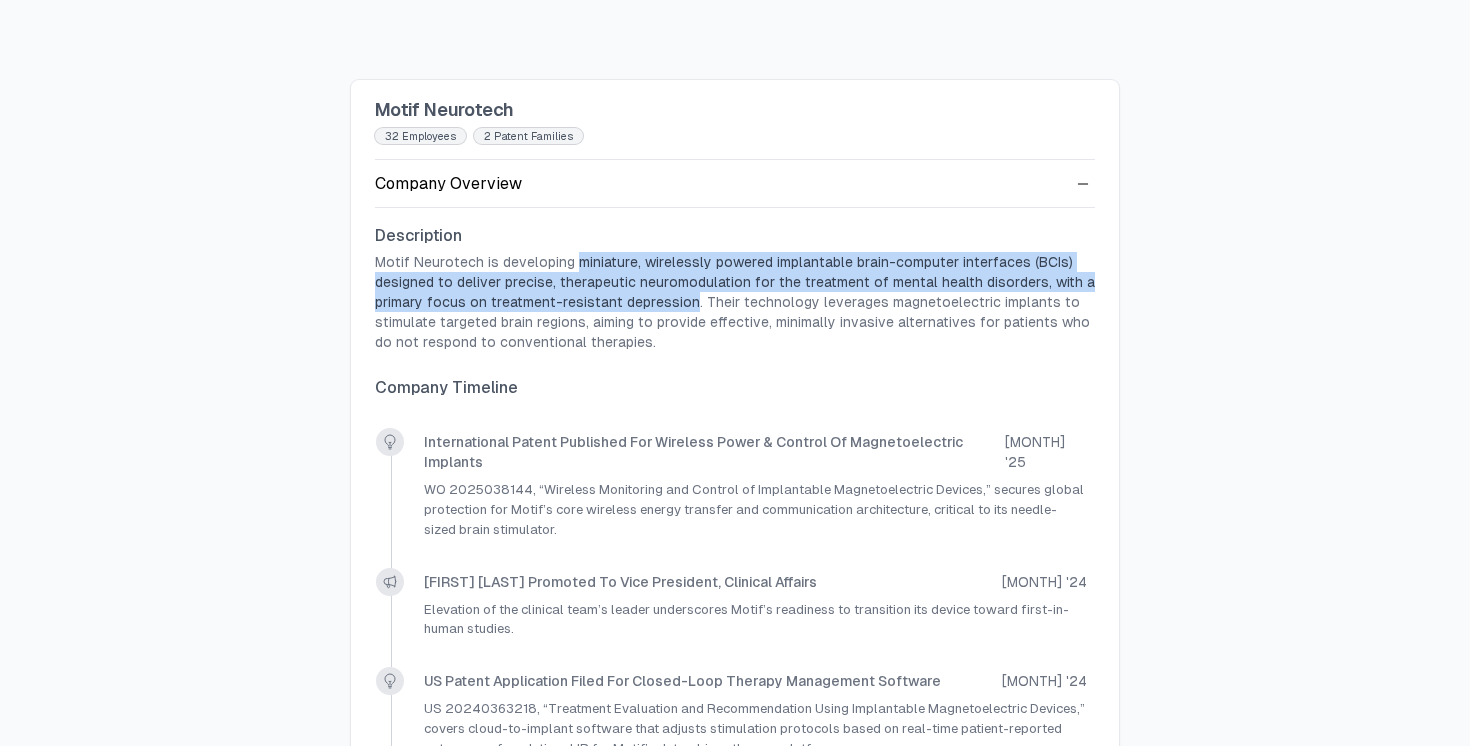 drag, startPoint x: 573, startPoint y: 263, endPoint x: 685, endPoint y: 302, distance: 118.595955 